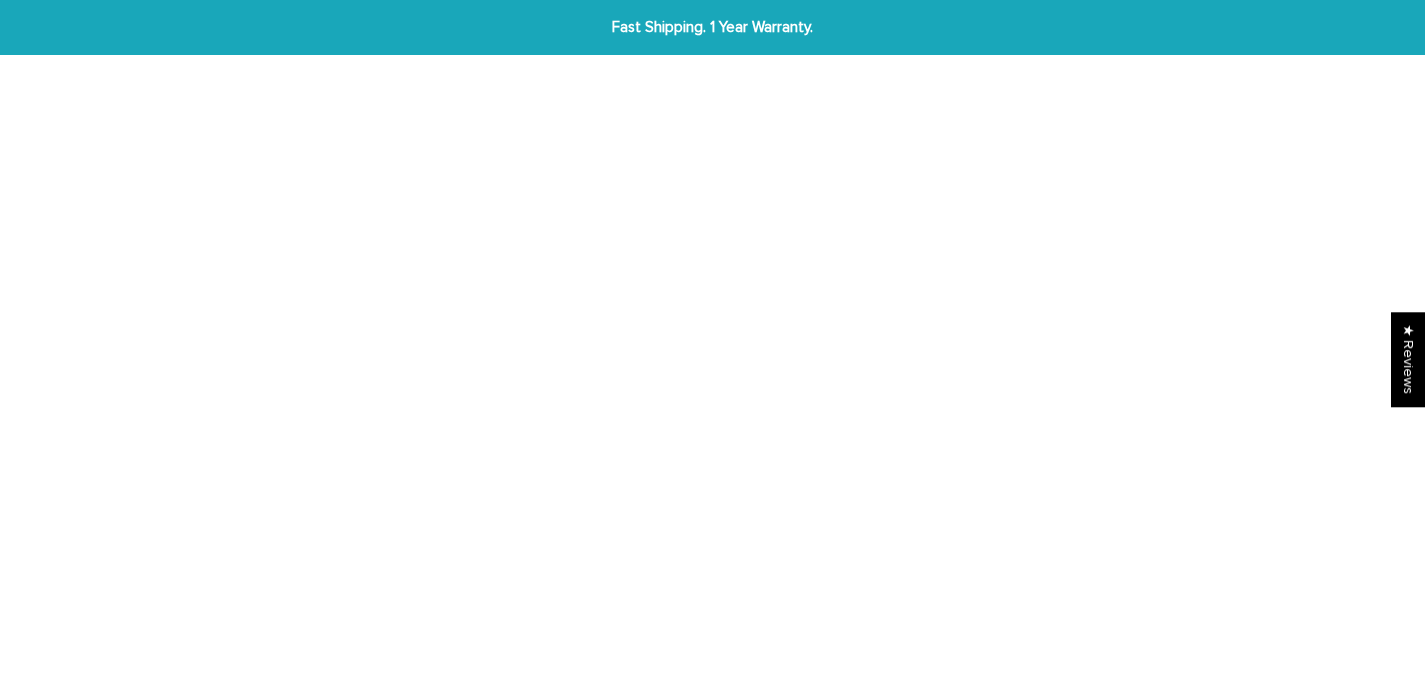 scroll, scrollTop: 0, scrollLeft: 0, axis: both 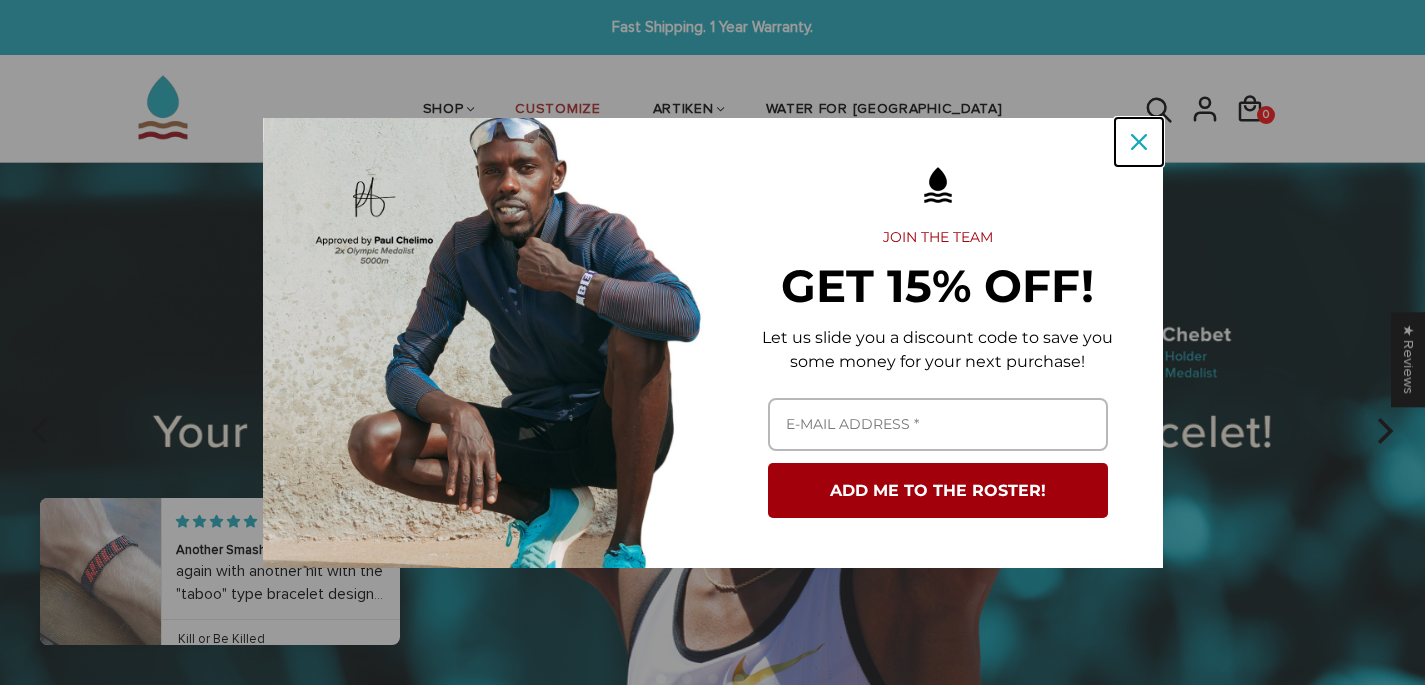 click 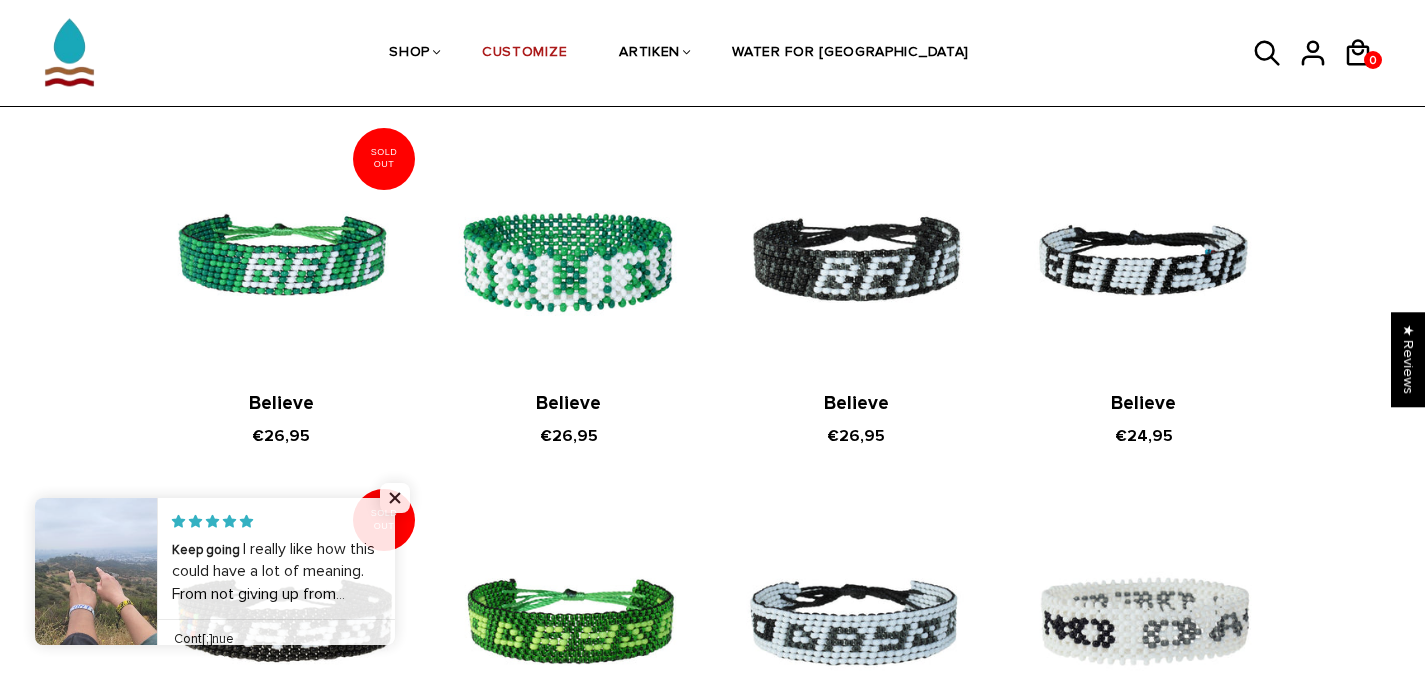 scroll, scrollTop: 1558, scrollLeft: 0, axis: vertical 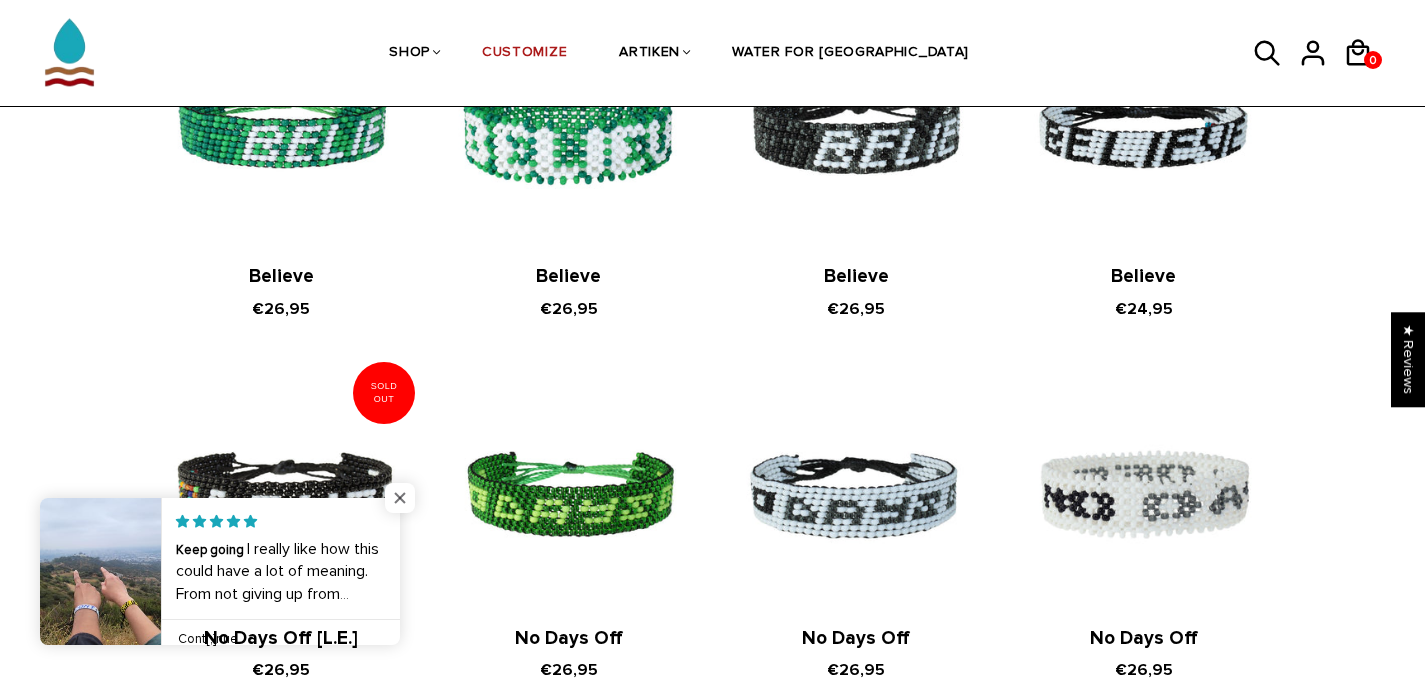 click at bounding box center [400, 498] 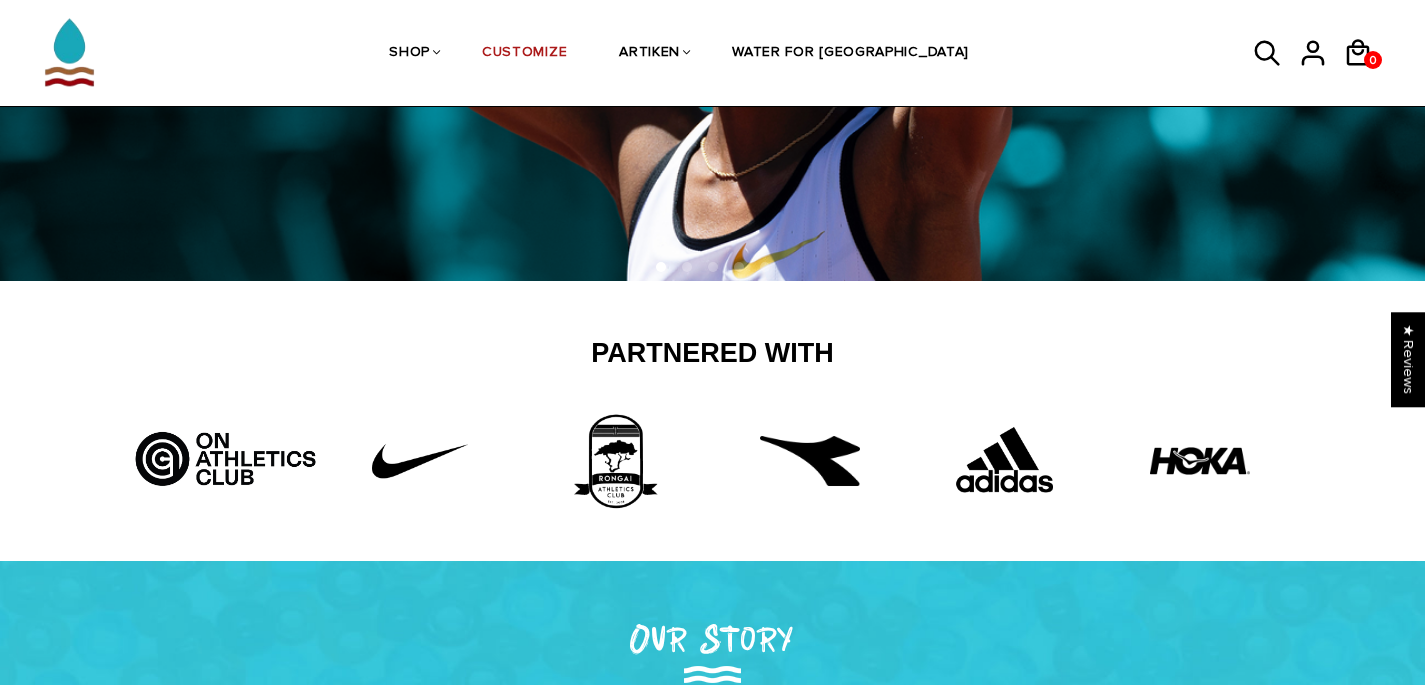 scroll, scrollTop: 0, scrollLeft: 0, axis: both 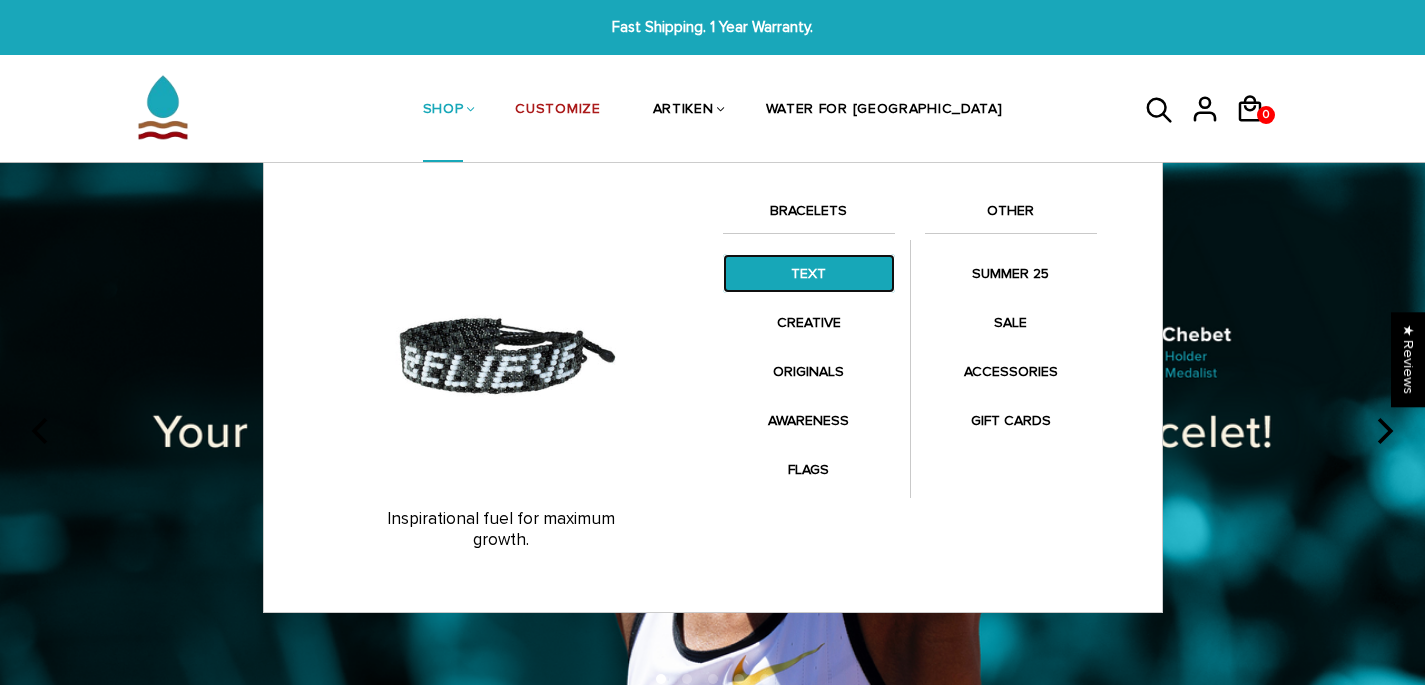 click on "TEXT" at bounding box center [809, 273] 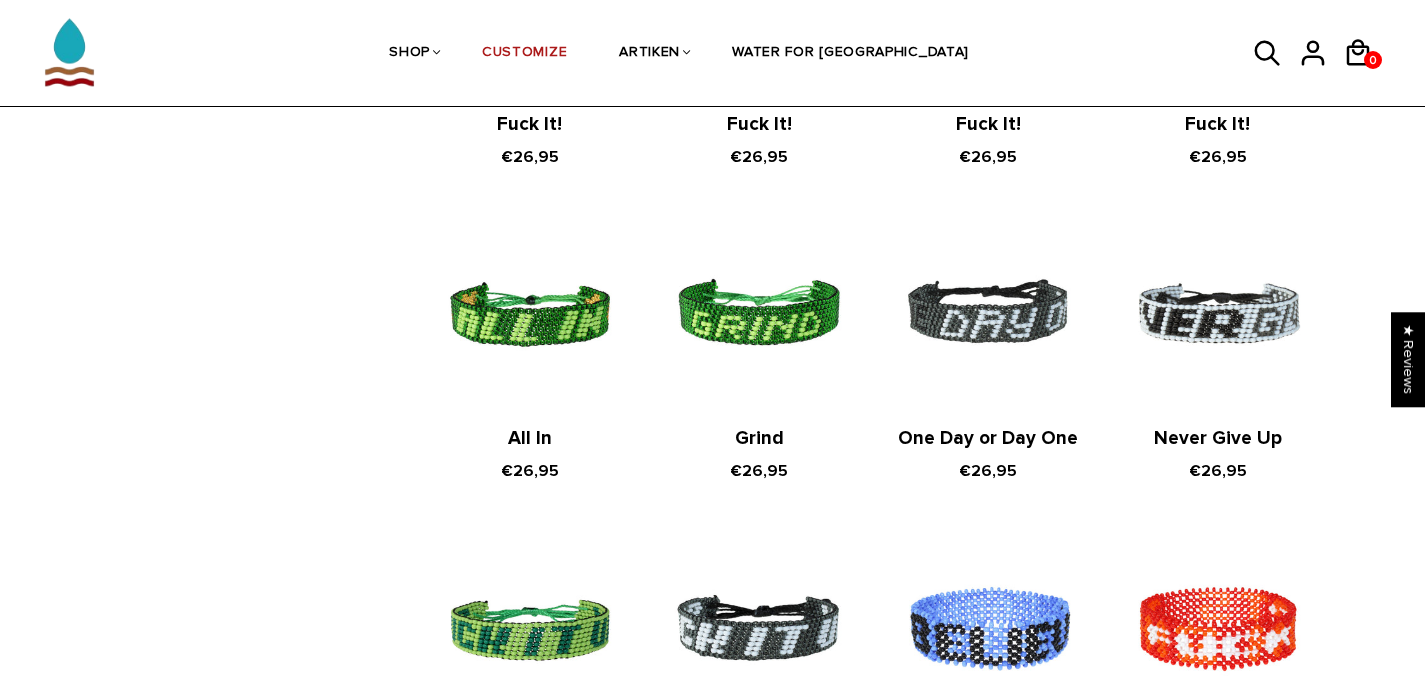 scroll, scrollTop: 2321, scrollLeft: 0, axis: vertical 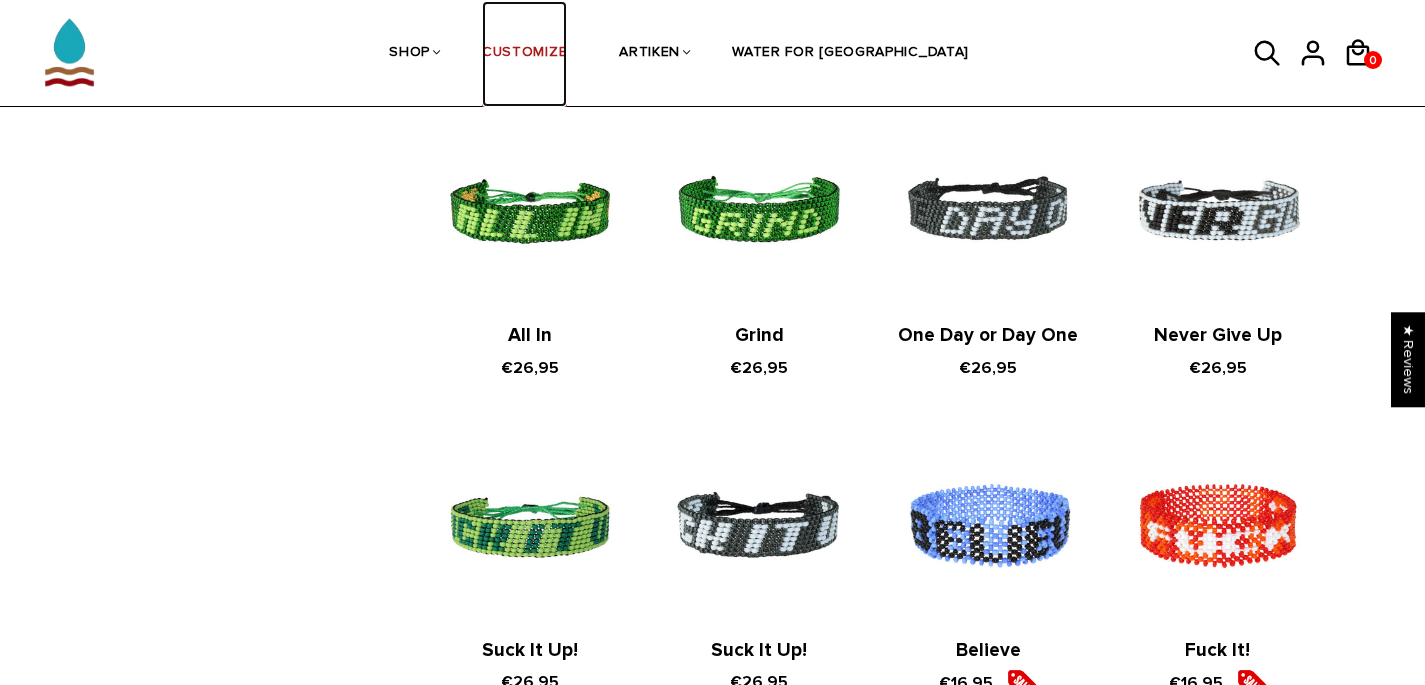 click on "CUSTOMIZE" at bounding box center (524, 54) 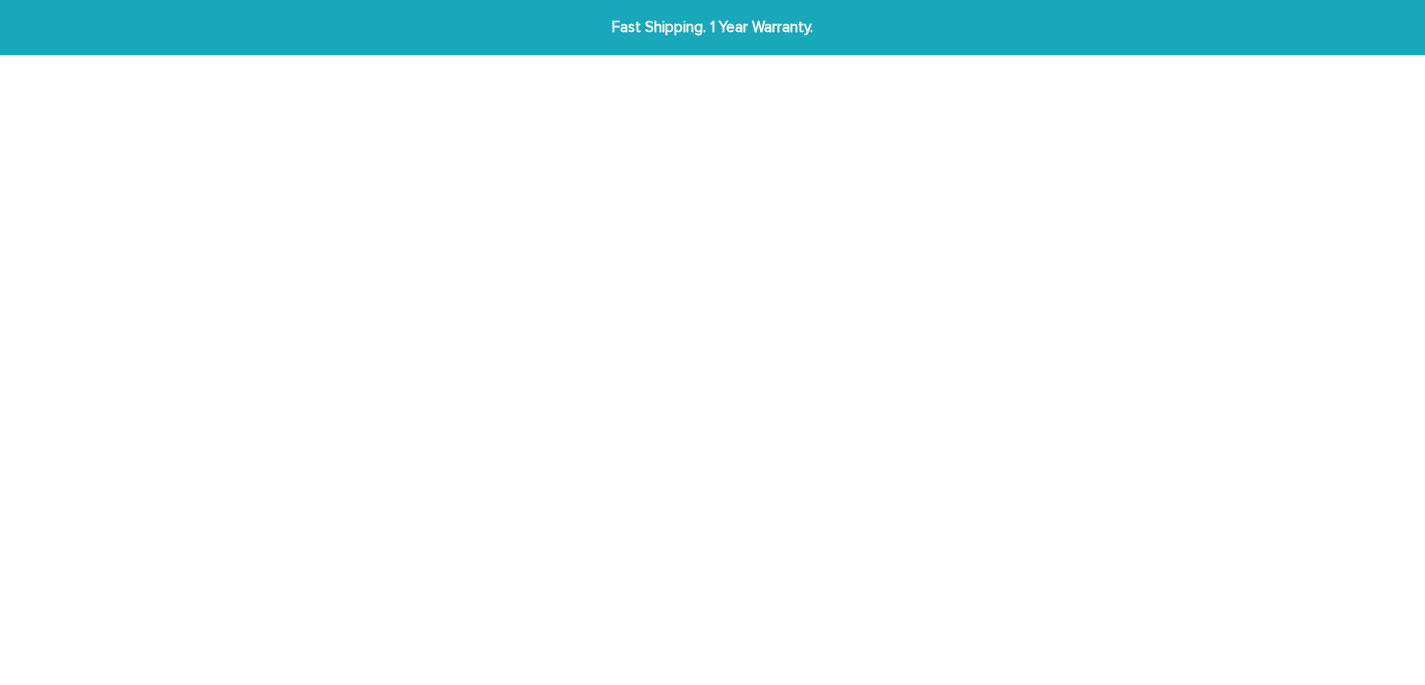 scroll, scrollTop: 0, scrollLeft: 0, axis: both 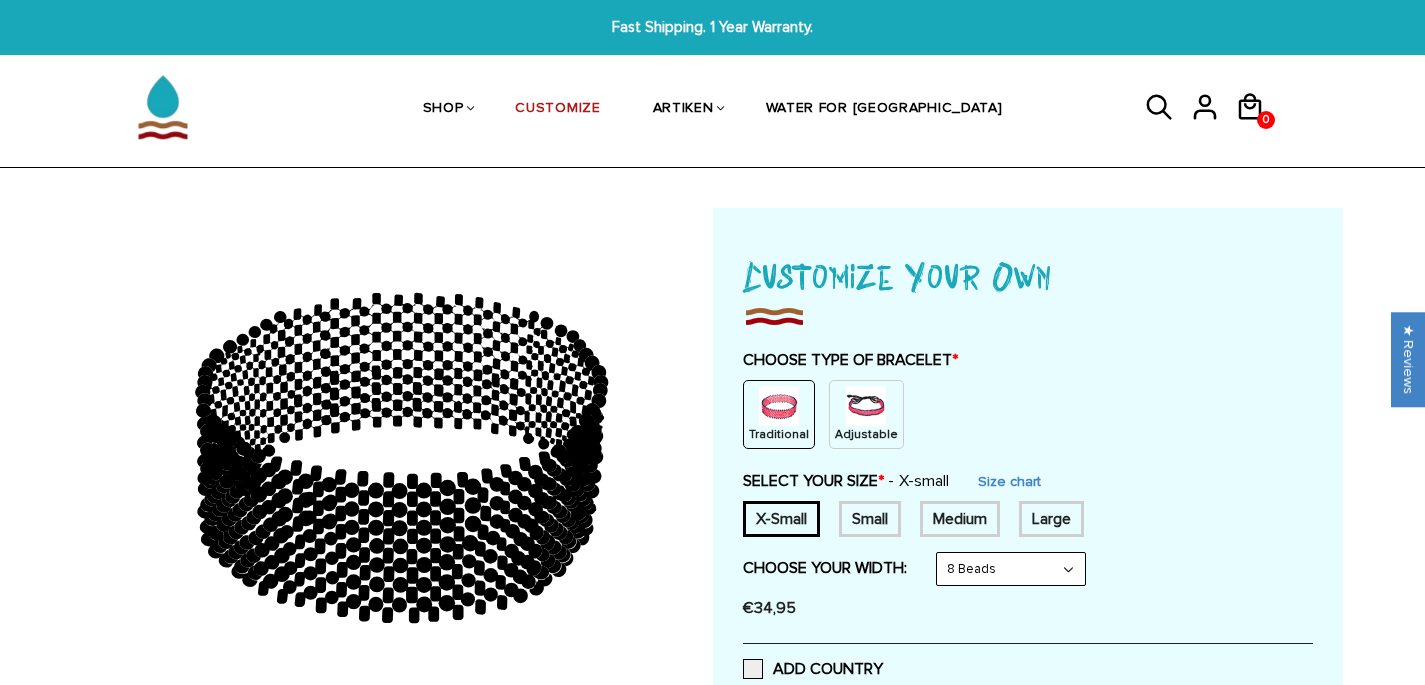 click on "Adjustable" at bounding box center [866, 414] 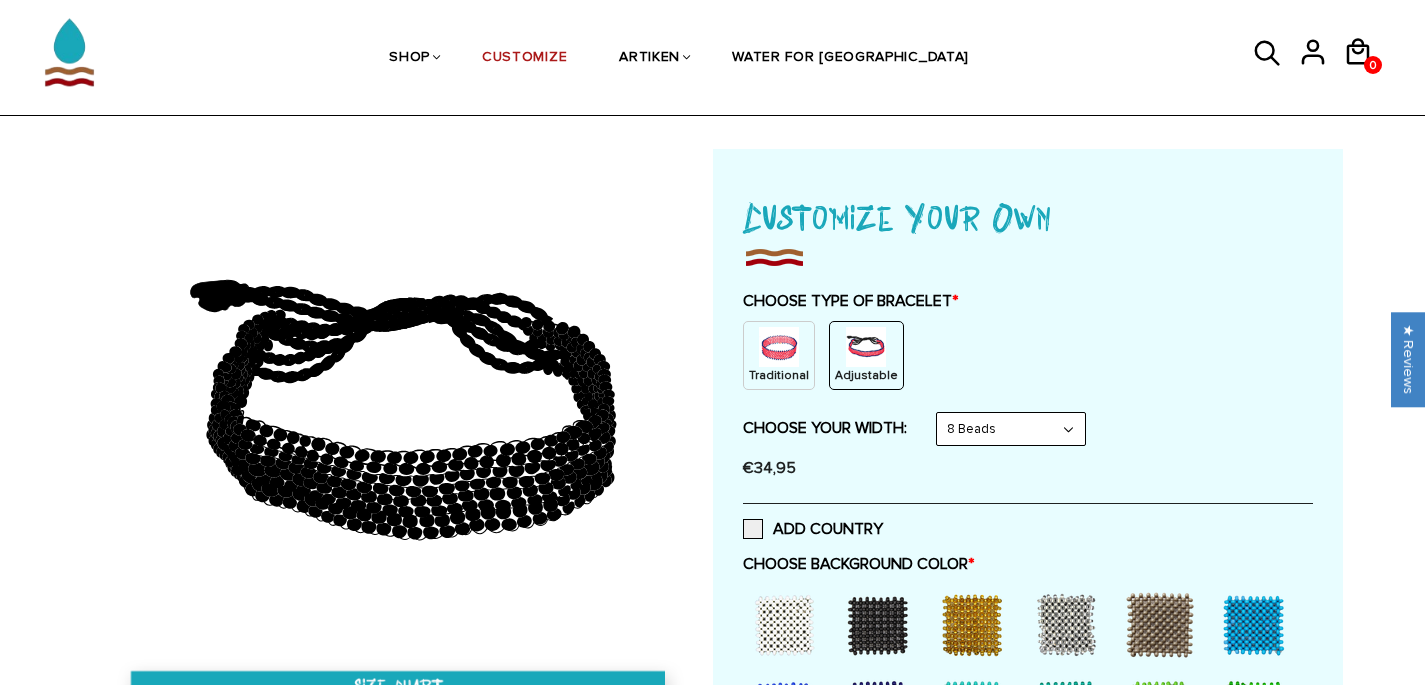 scroll, scrollTop: 97, scrollLeft: 0, axis: vertical 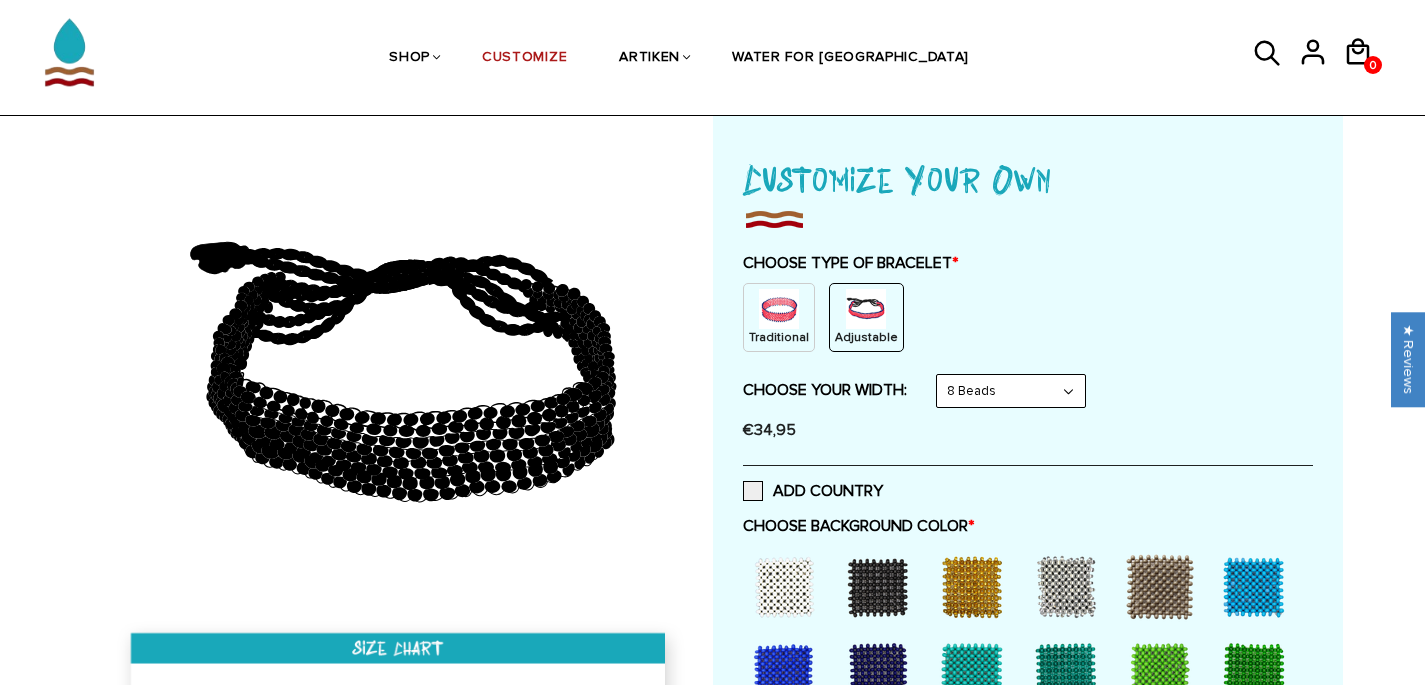 click on "8 Beads
6 Beads
10 Beads" at bounding box center [1011, 391] 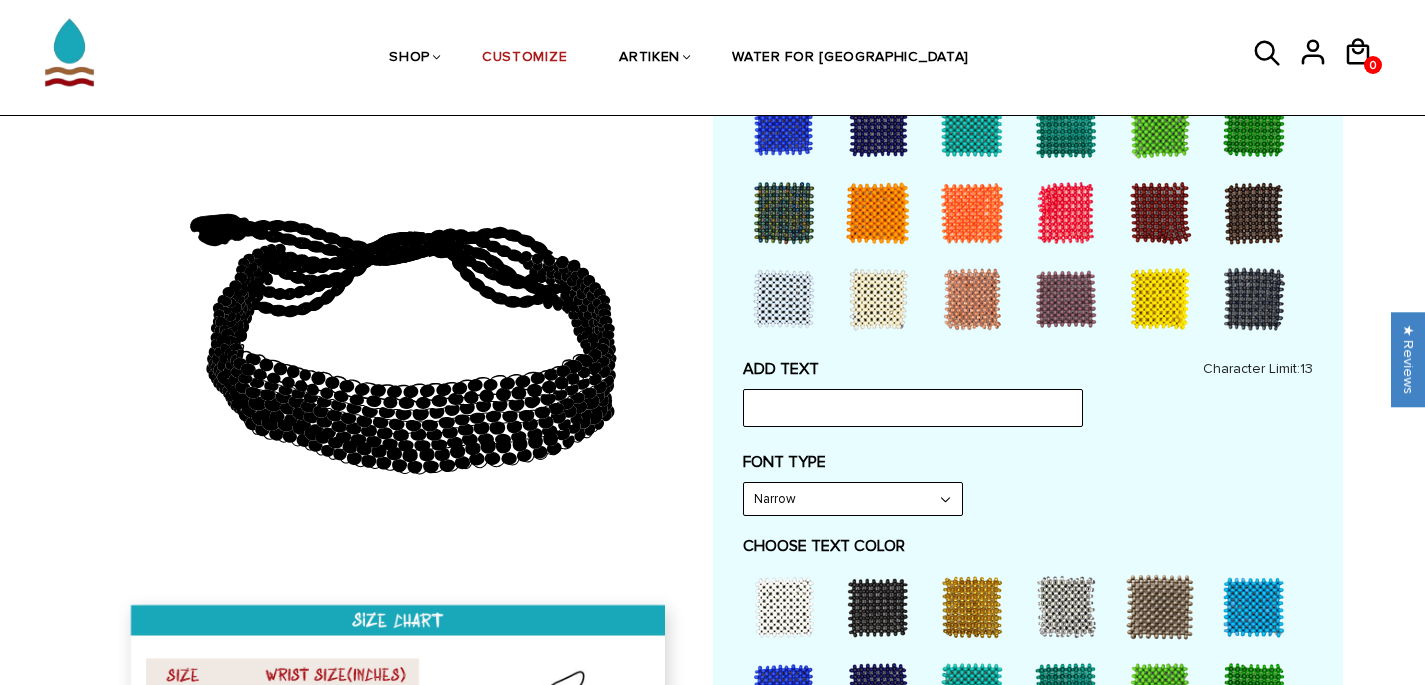 scroll, scrollTop: 656, scrollLeft: 0, axis: vertical 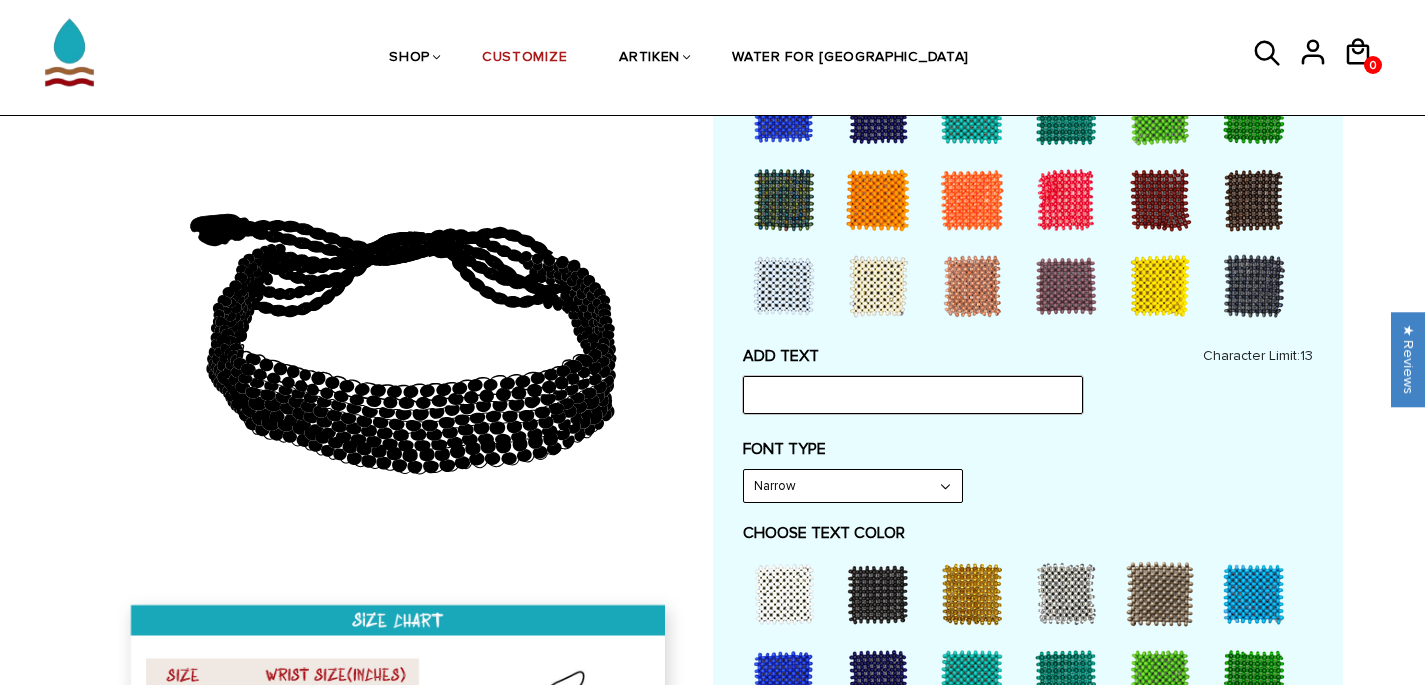click at bounding box center (913, 395) 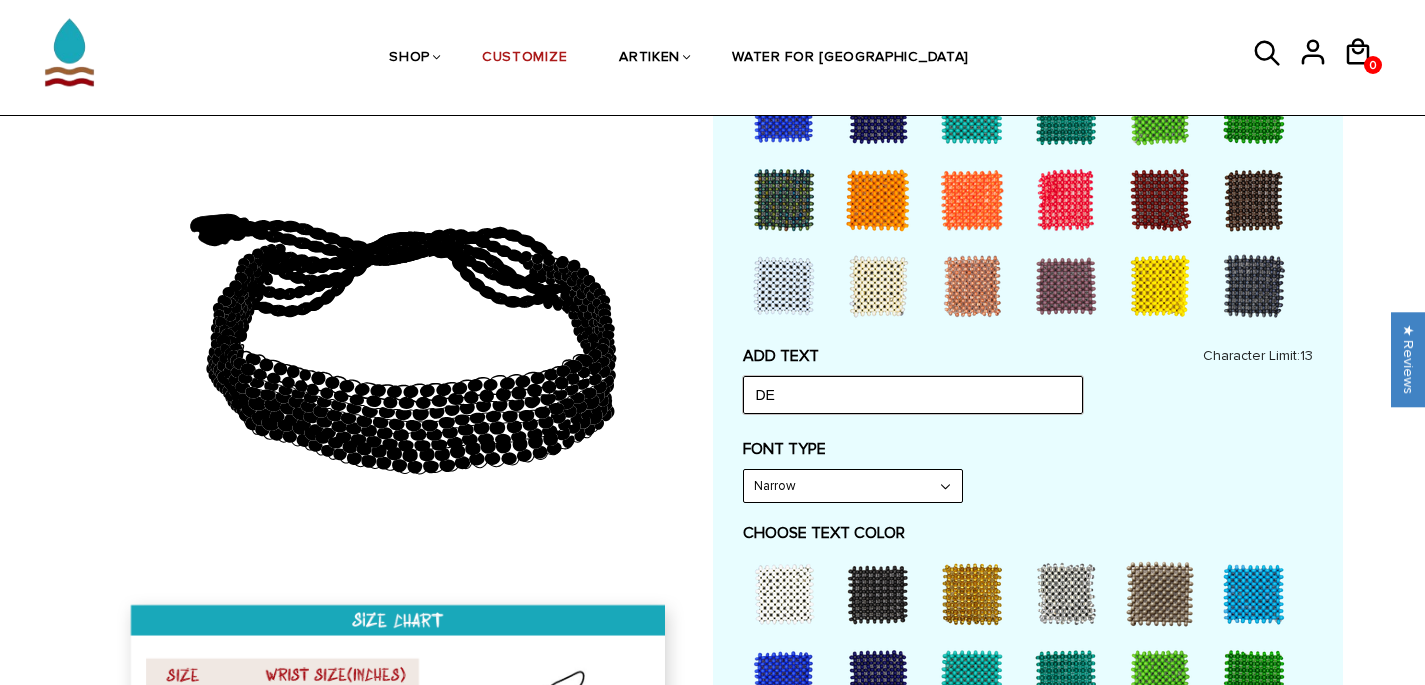 type on "D" 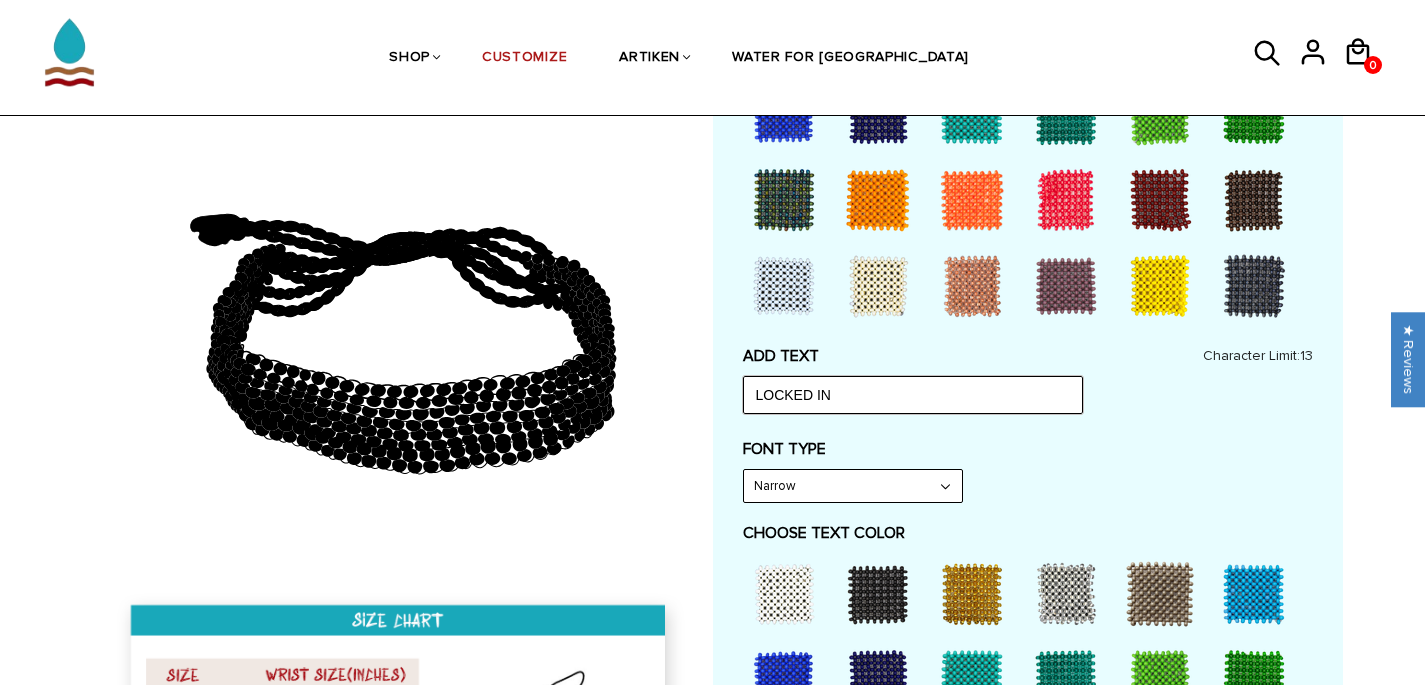 type on "LOCKED IN" 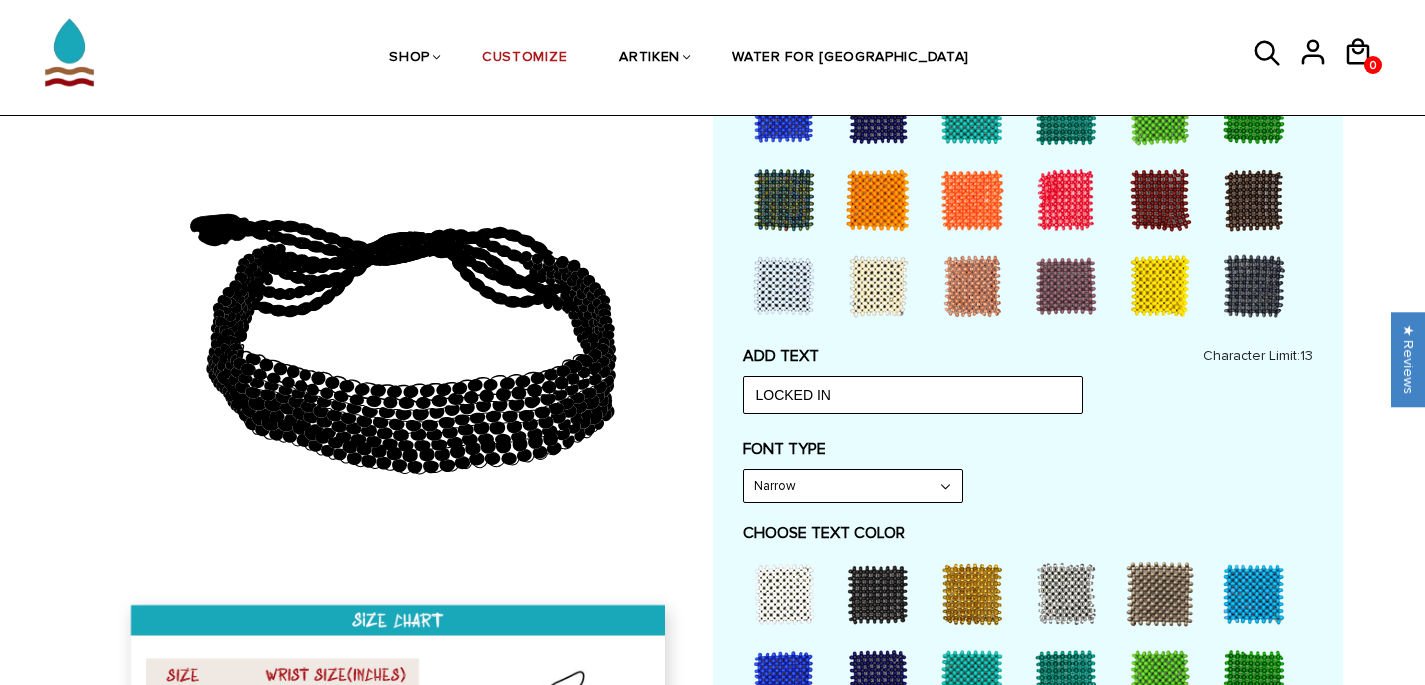 click on "FONT TYPE" at bounding box center [1028, 449] 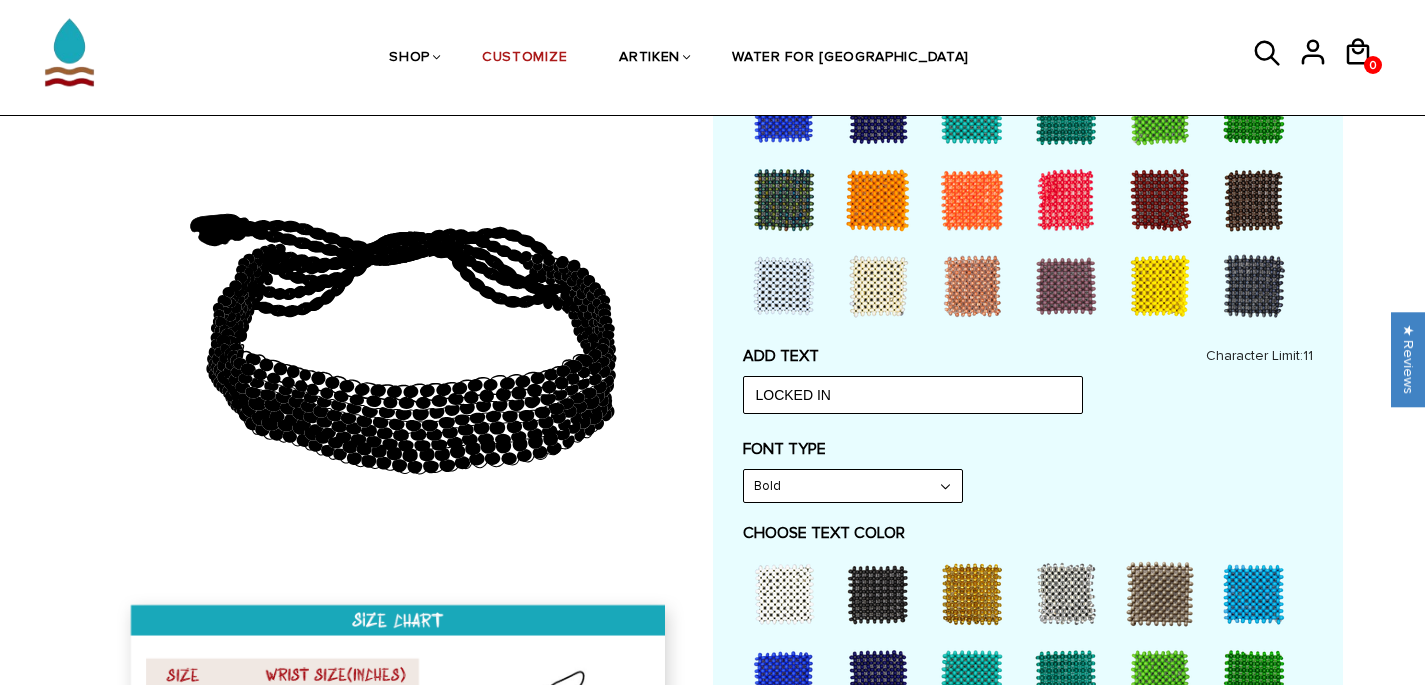 click on "FONT TYPE
Bold
Narrow
Bold" at bounding box center [1028, 471] 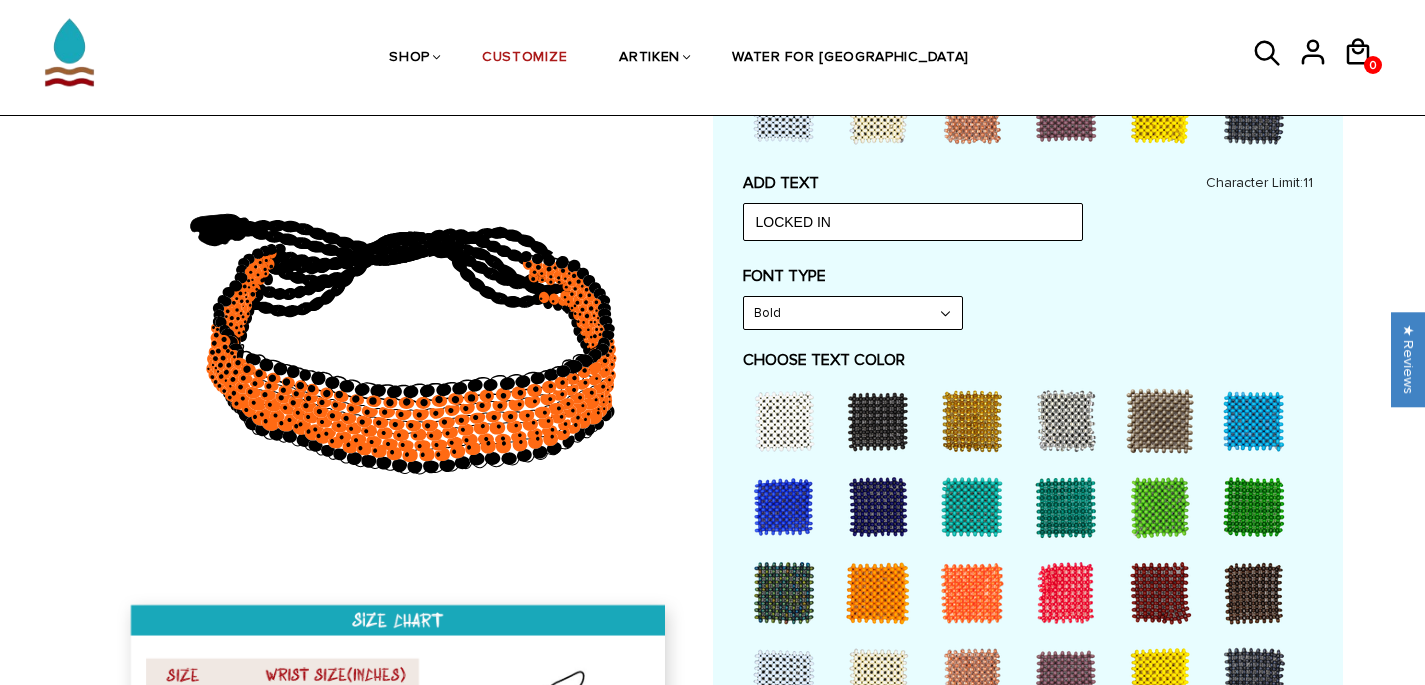 scroll, scrollTop: 854, scrollLeft: 0, axis: vertical 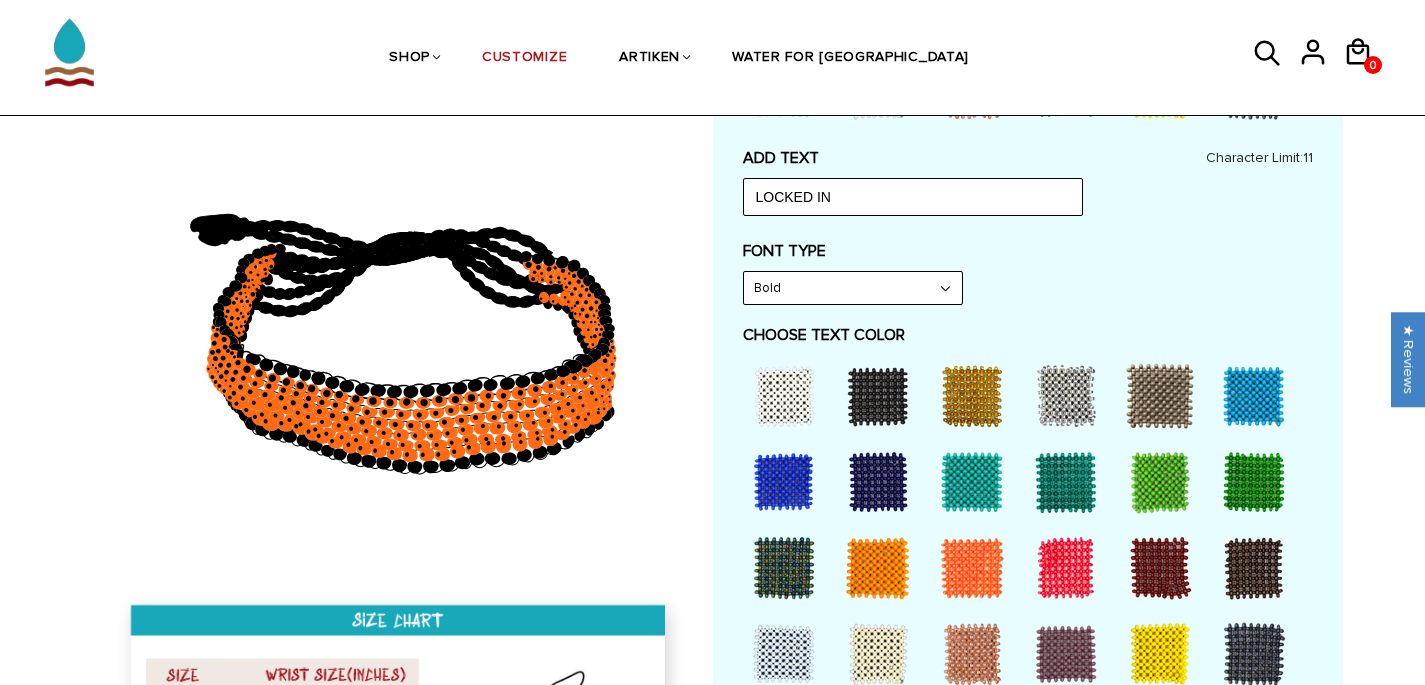 click at bounding box center (878, 654) 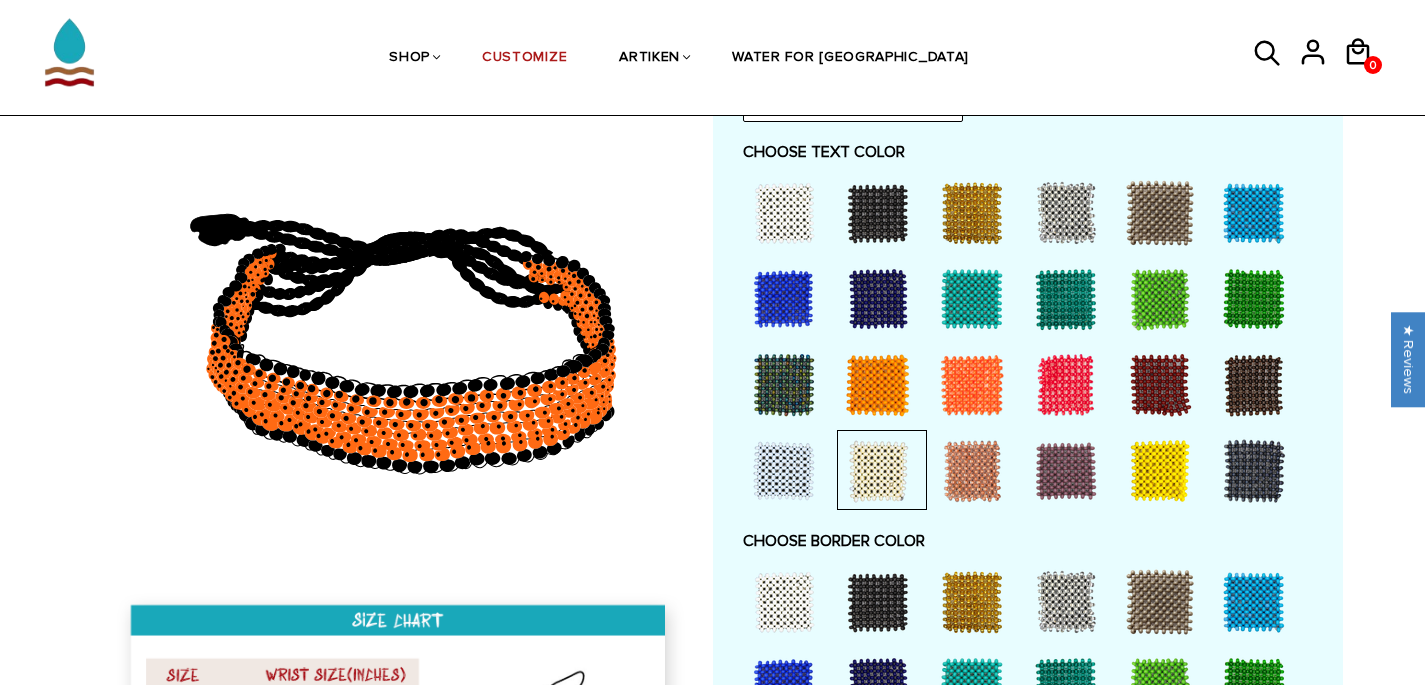 scroll, scrollTop: 1039, scrollLeft: 0, axis: vertical 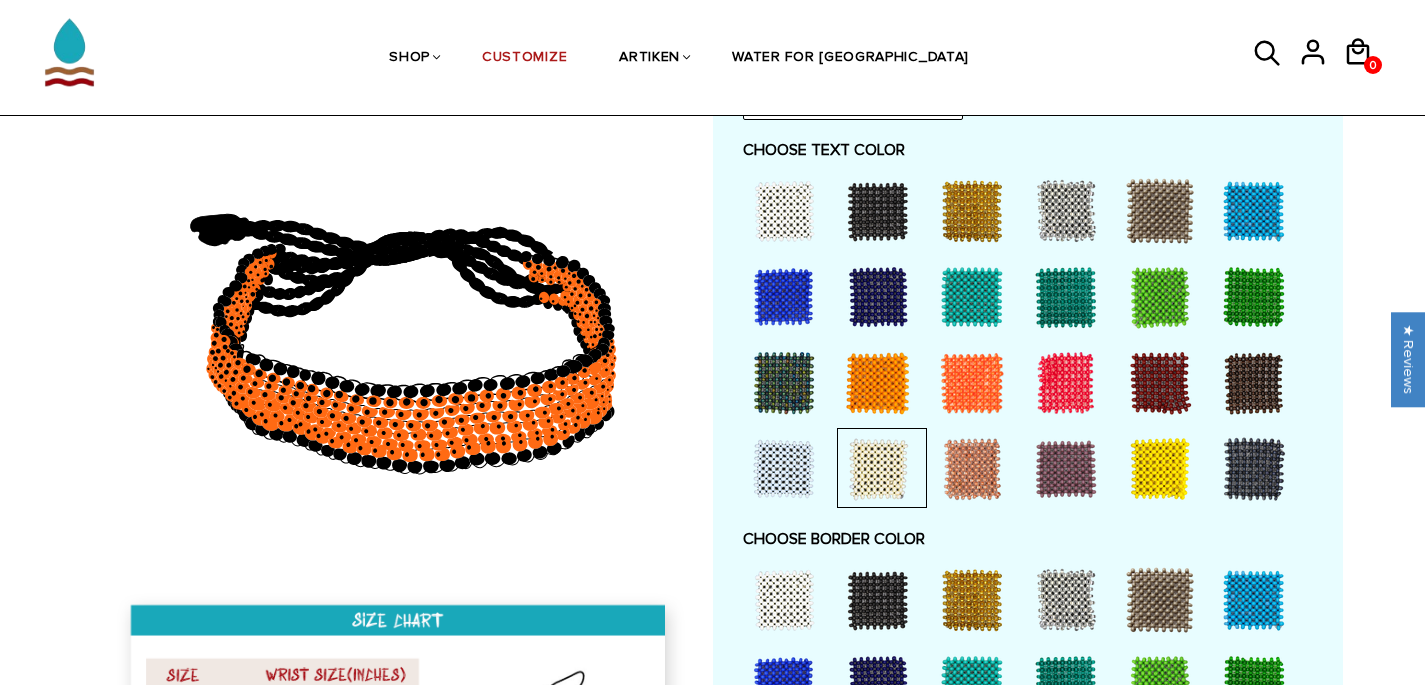 click at bounding box center (972, 383) 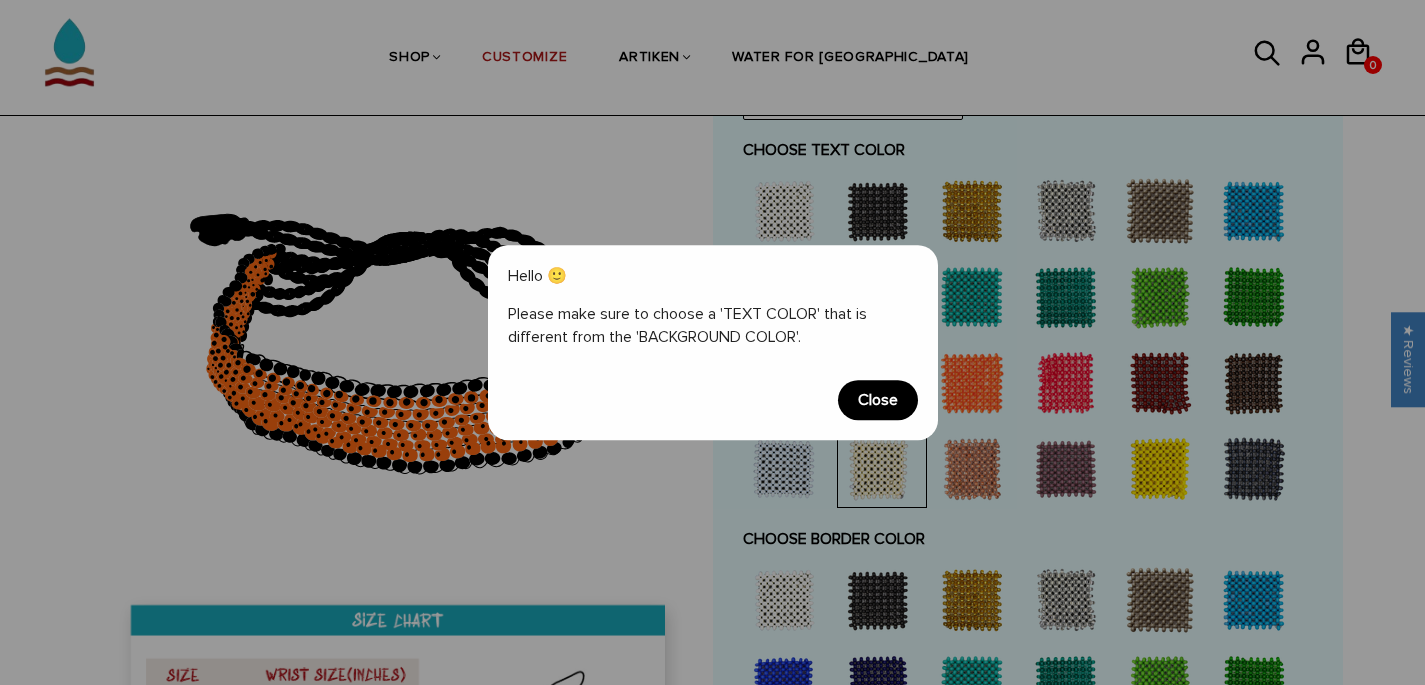click on "Close" at bounding box center (878, 400) 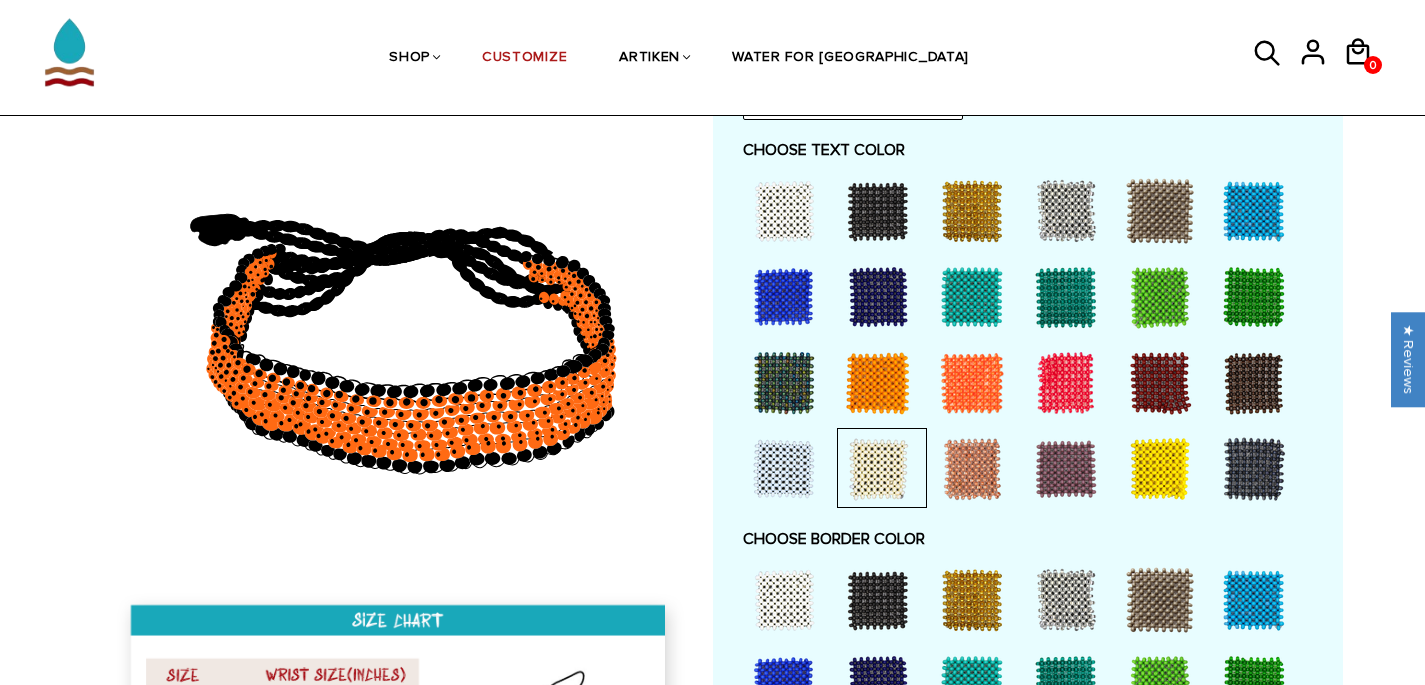click at bounding box center (878, 469) 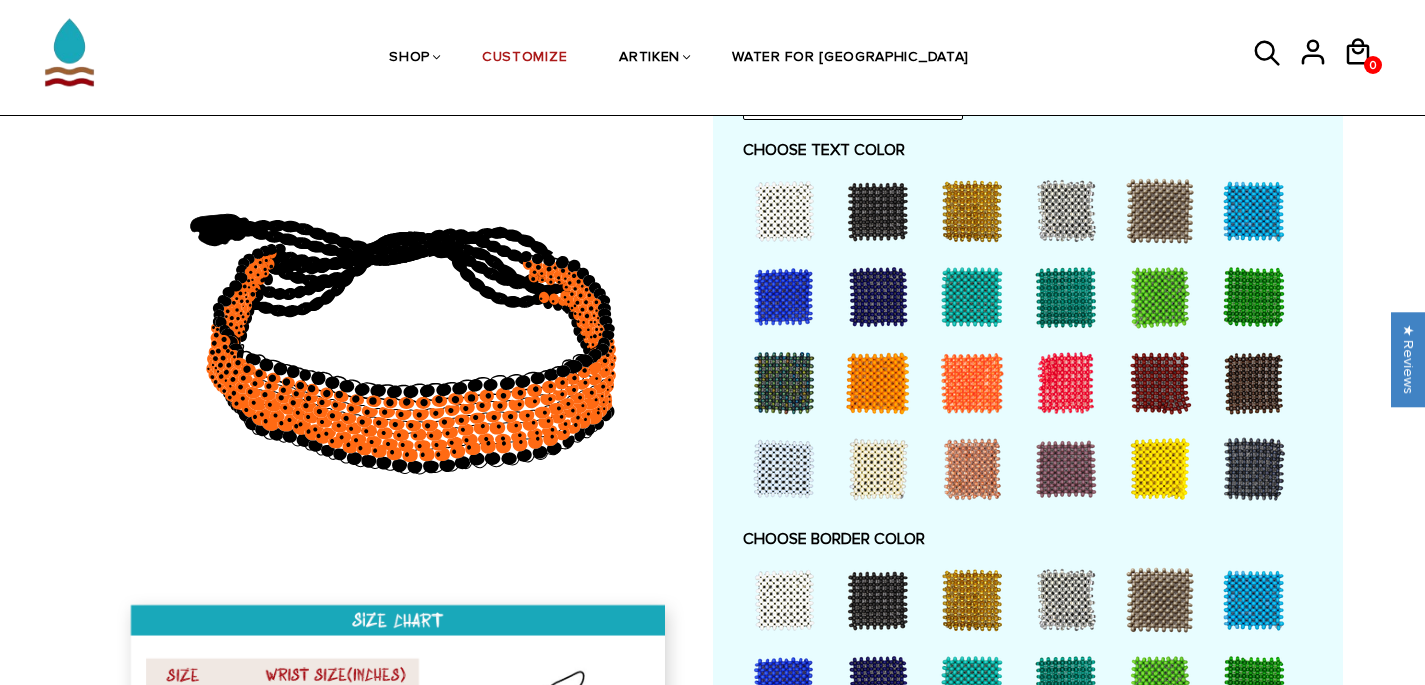click at bounding box center [878, 469] 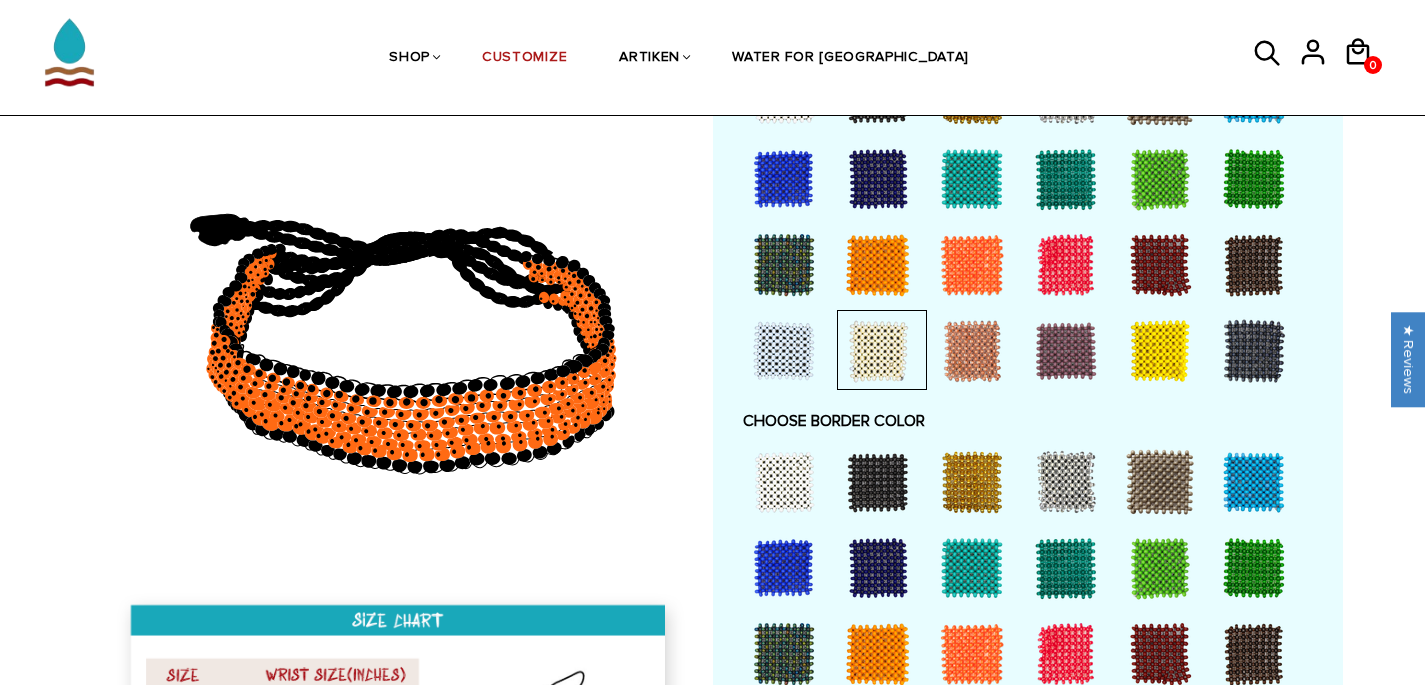 scroll, scrollTop: 1171, scrollLeft: 0, axis: vertical 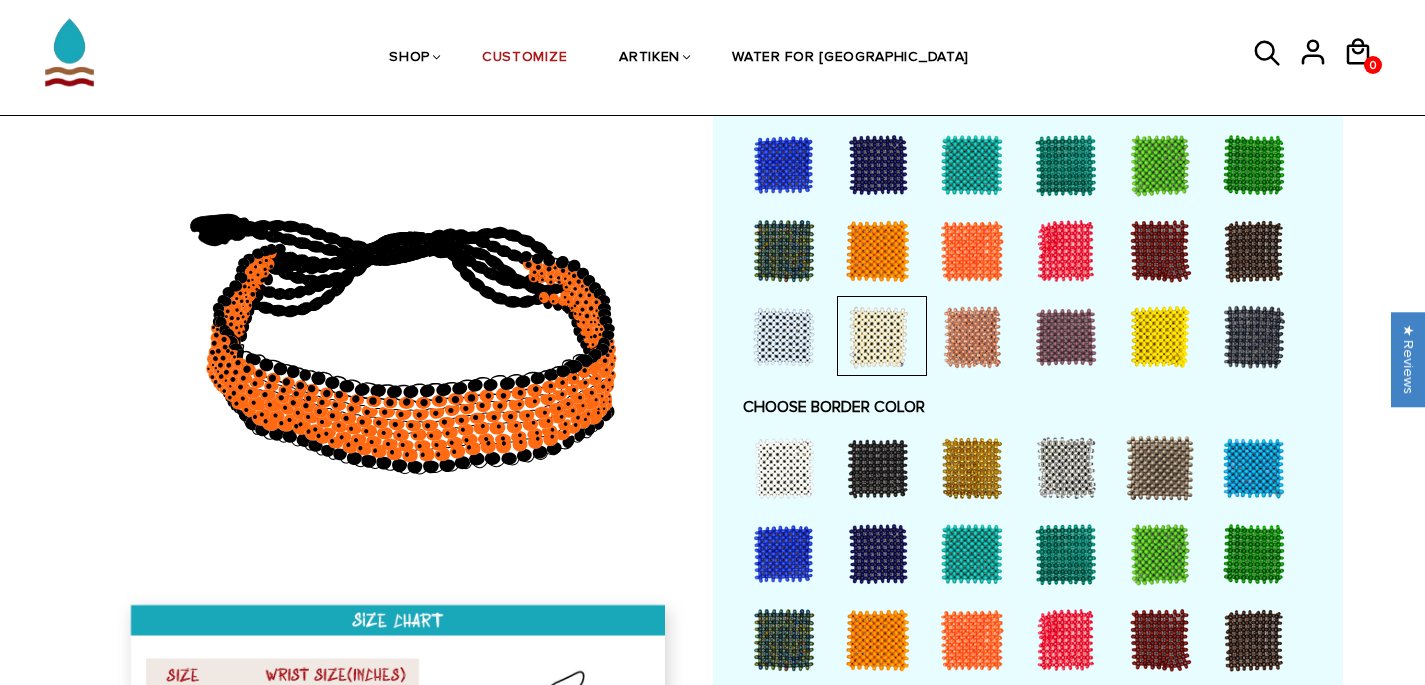 click at bounding box center (972, 554) 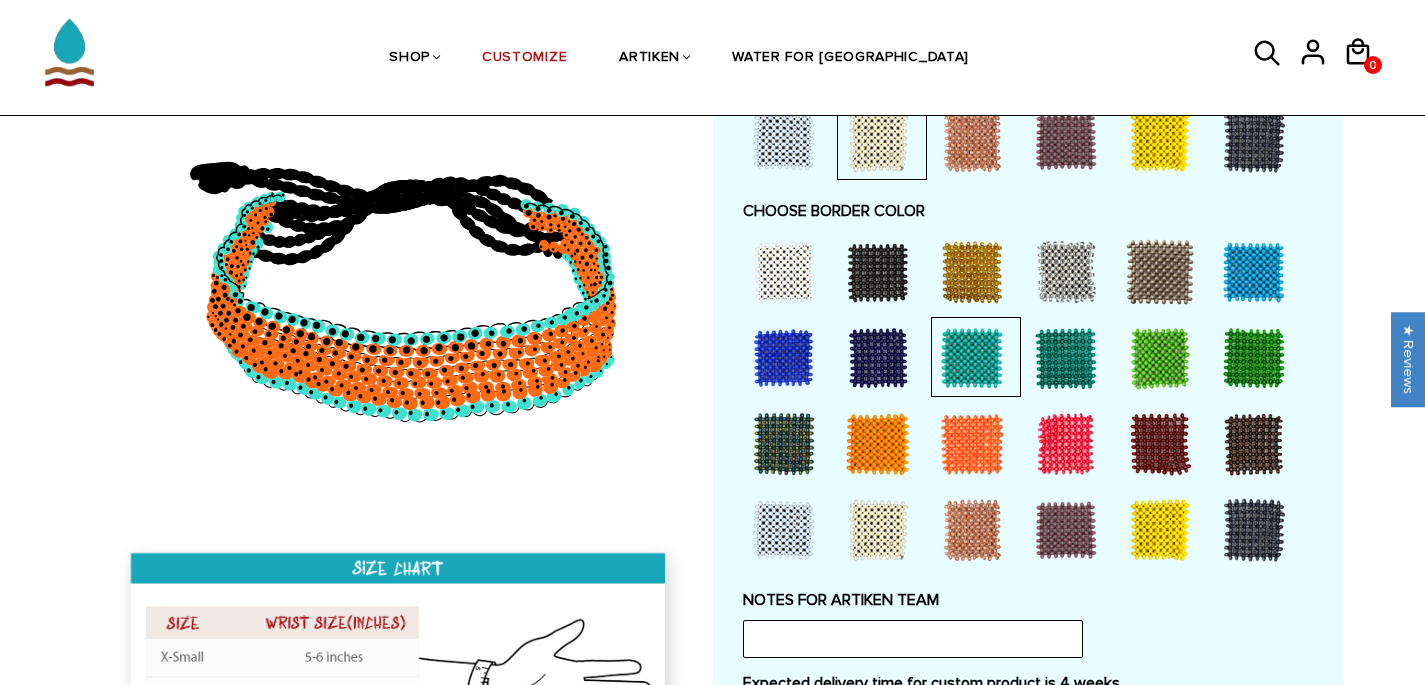 scroll, scrollTop: 1384, scrollLeft: 0, axis: vertical 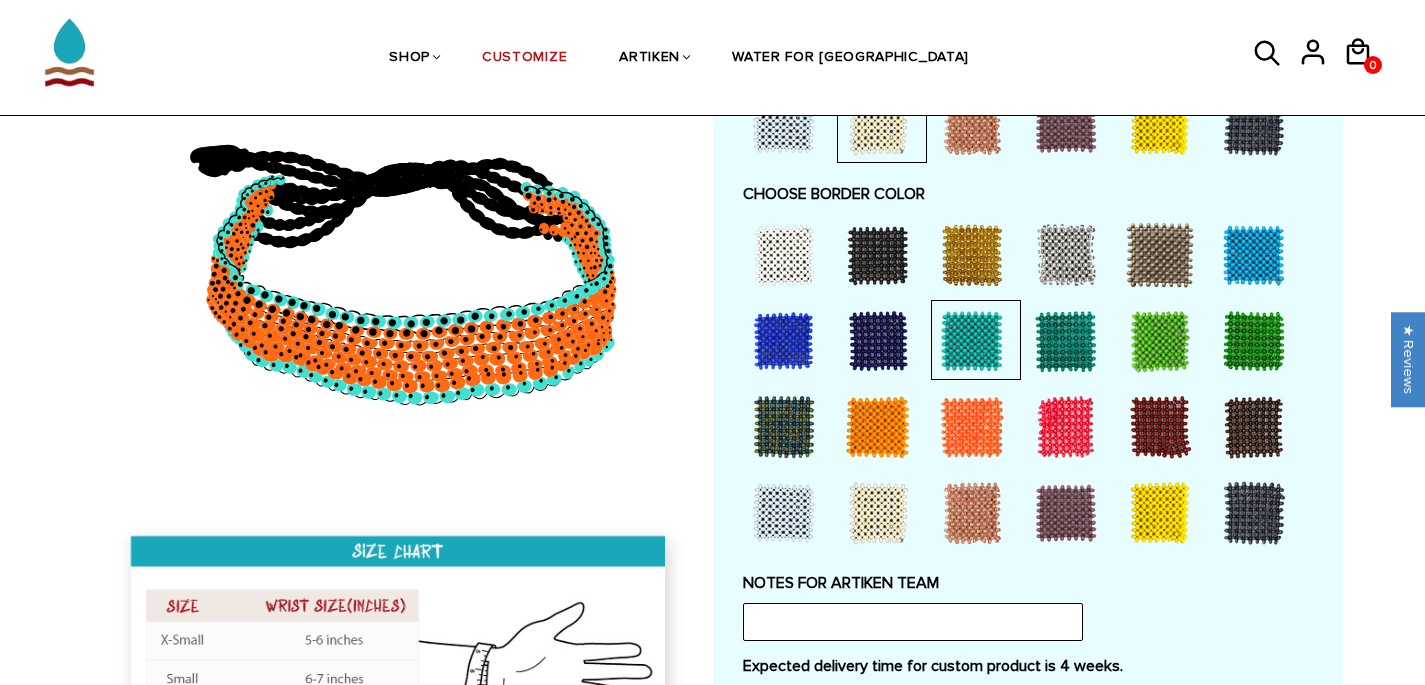 click at bounding box center [1066, 341] 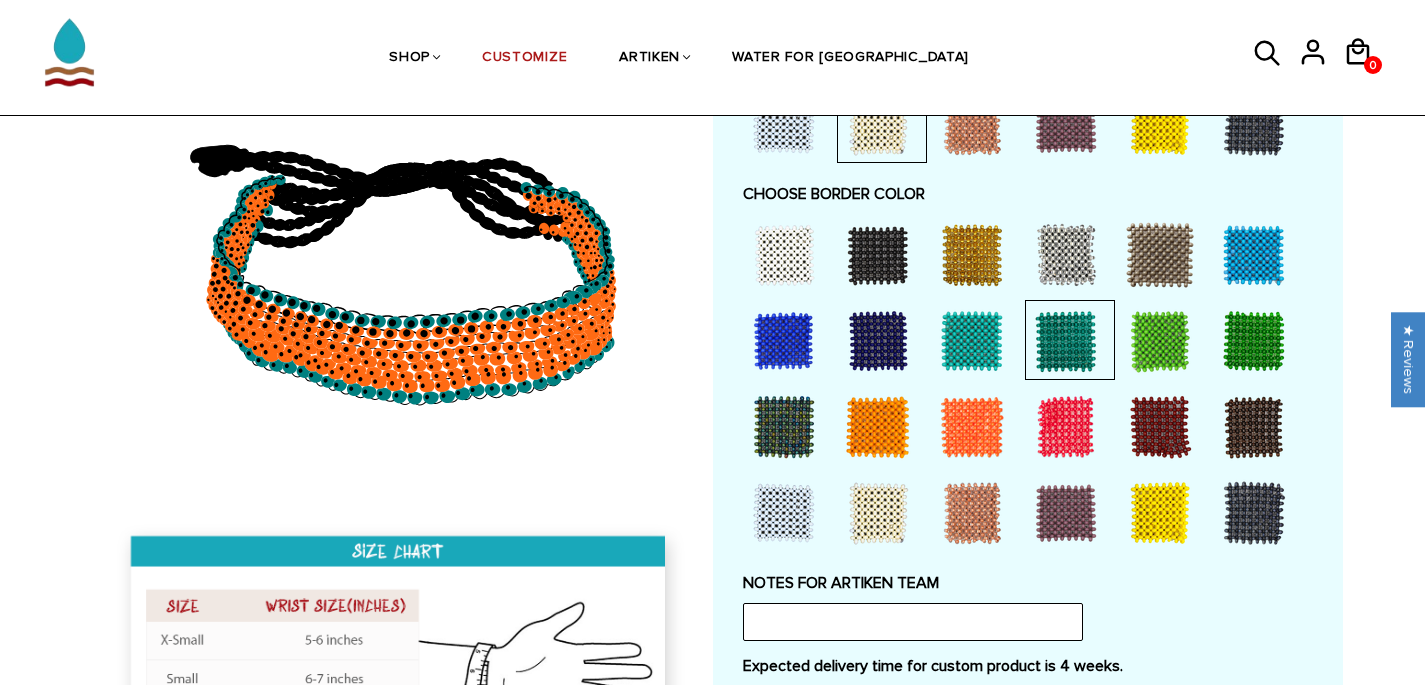 click at bounding box center (1160, 255) 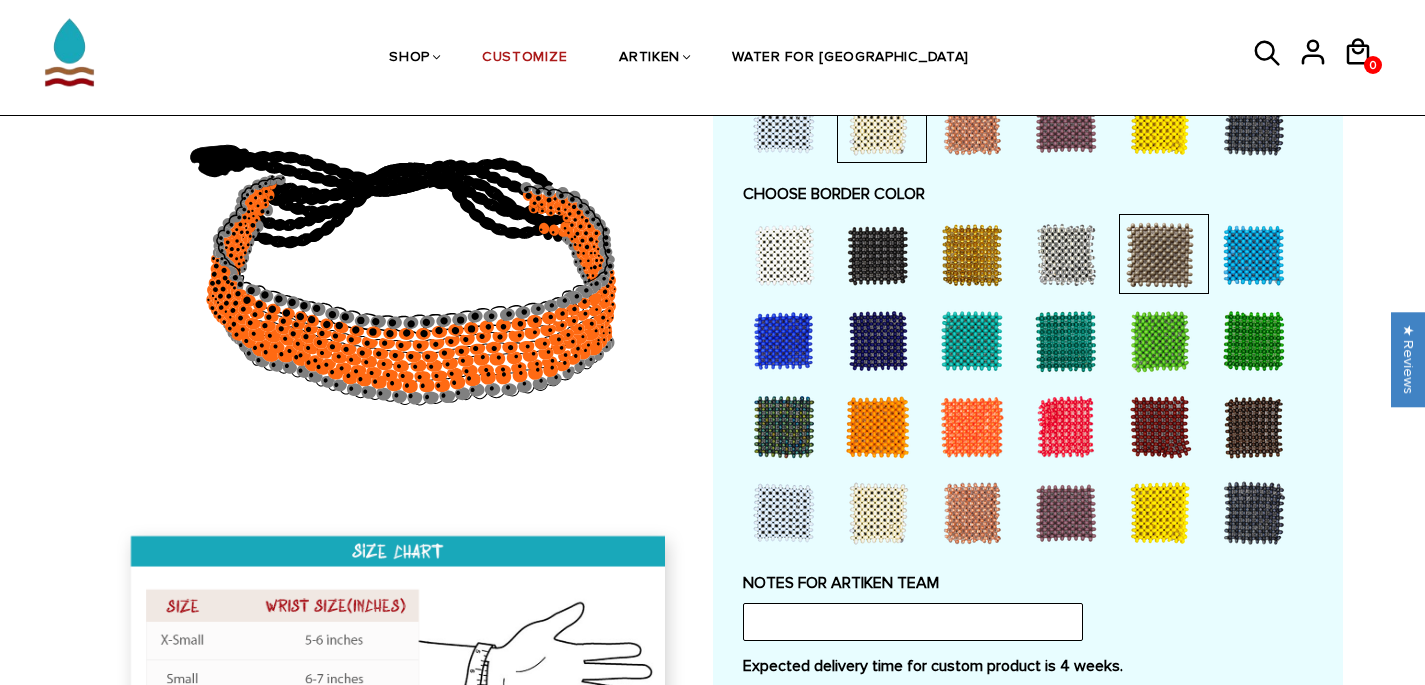 click at bounding box center (784, 513) 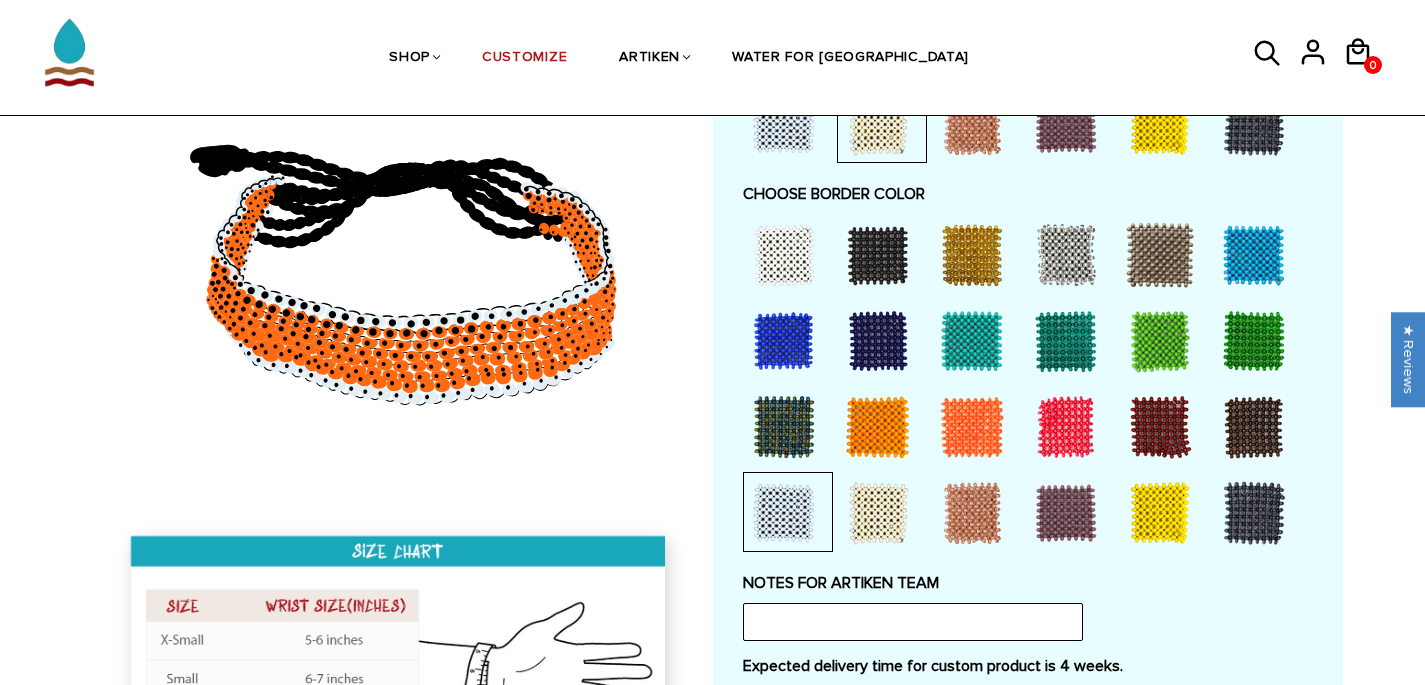 click at bounding box center [1254, 513] 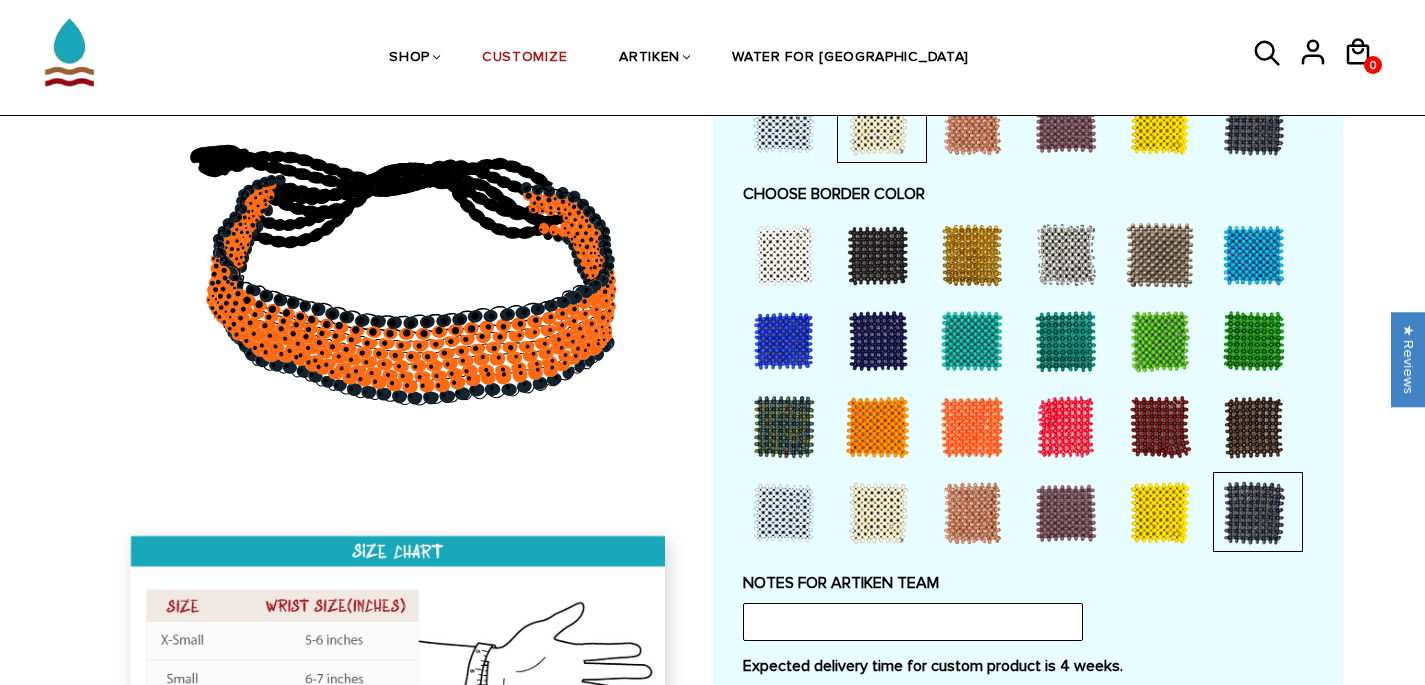 click at bounding box center (972, 341) 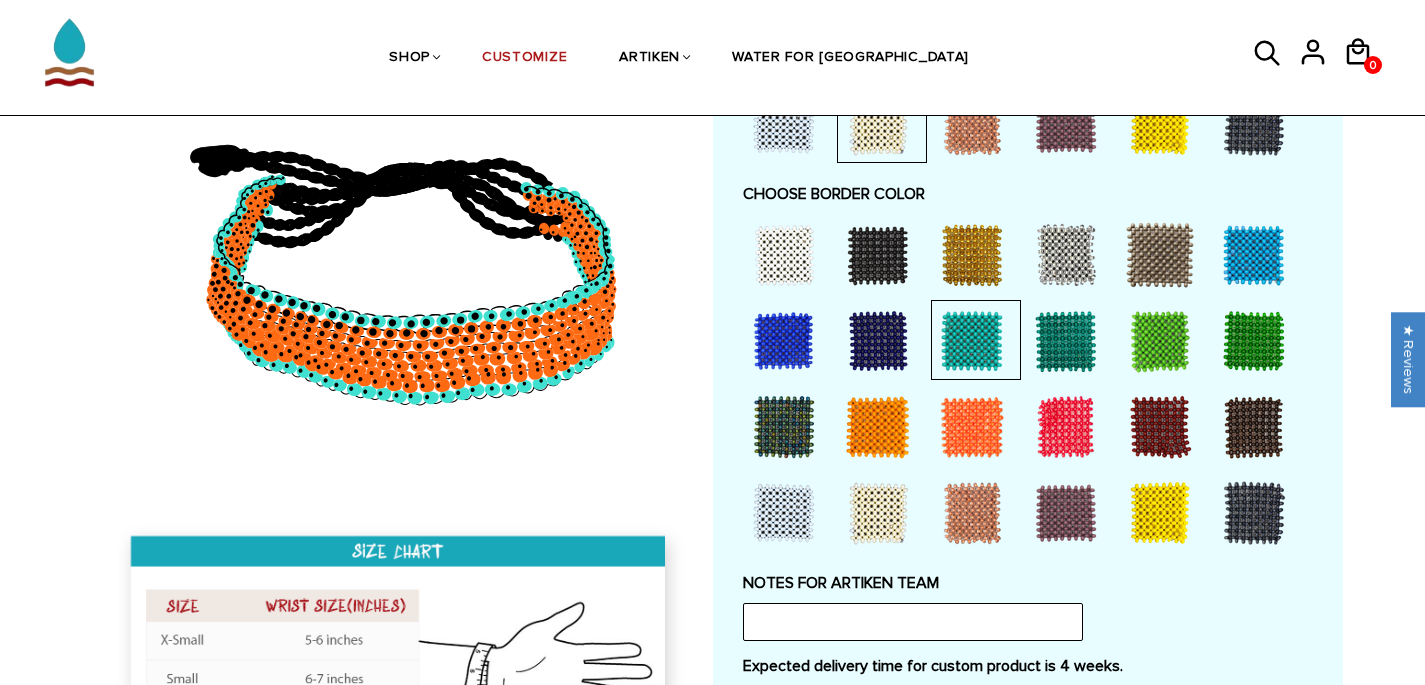 click at bounding box center (784, 341) 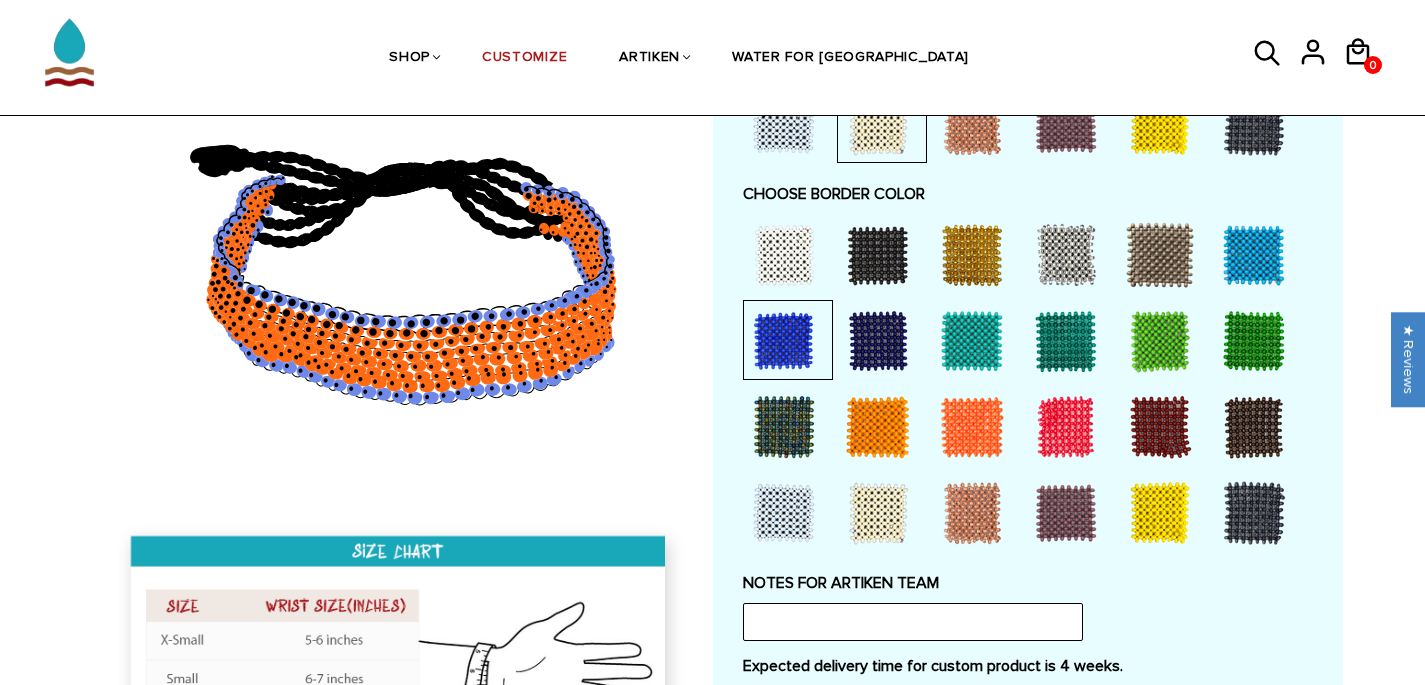 click at bounding box center (784, 341) 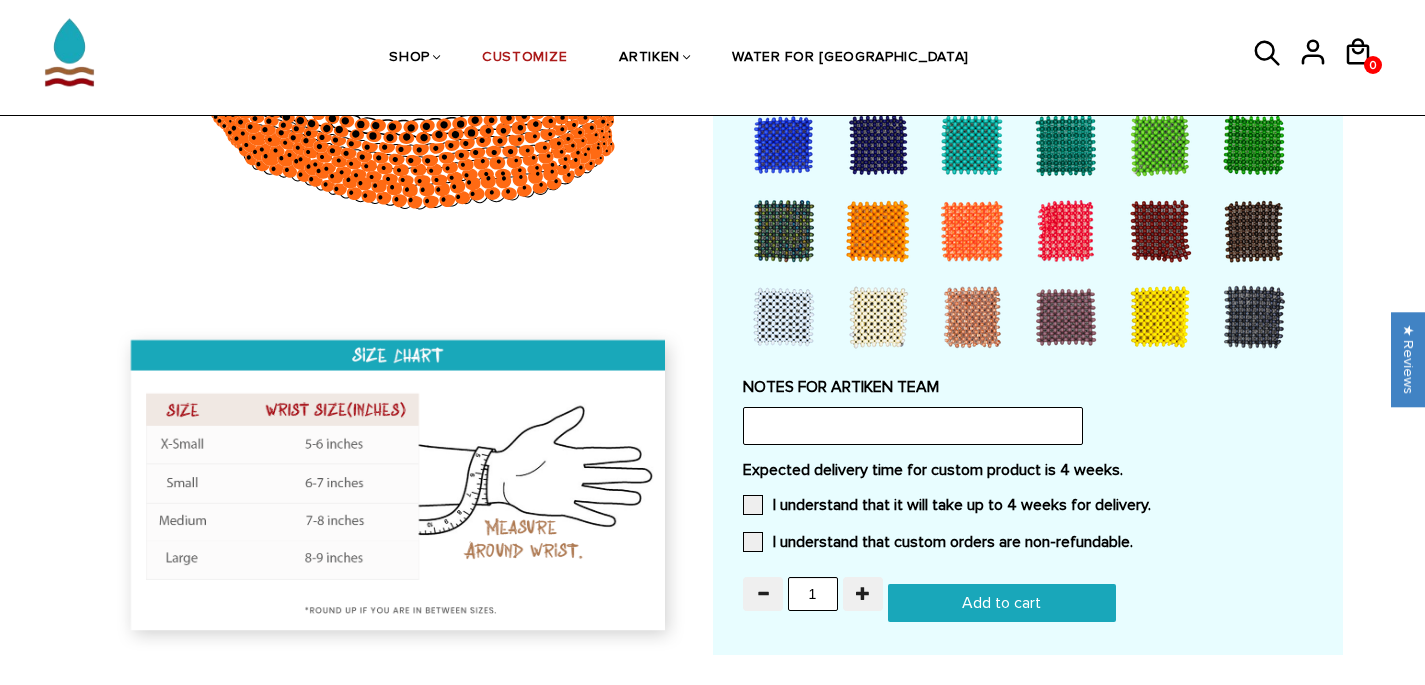 scroll, scrollTop: 1585, scrollLeft: 0, axis: vertical 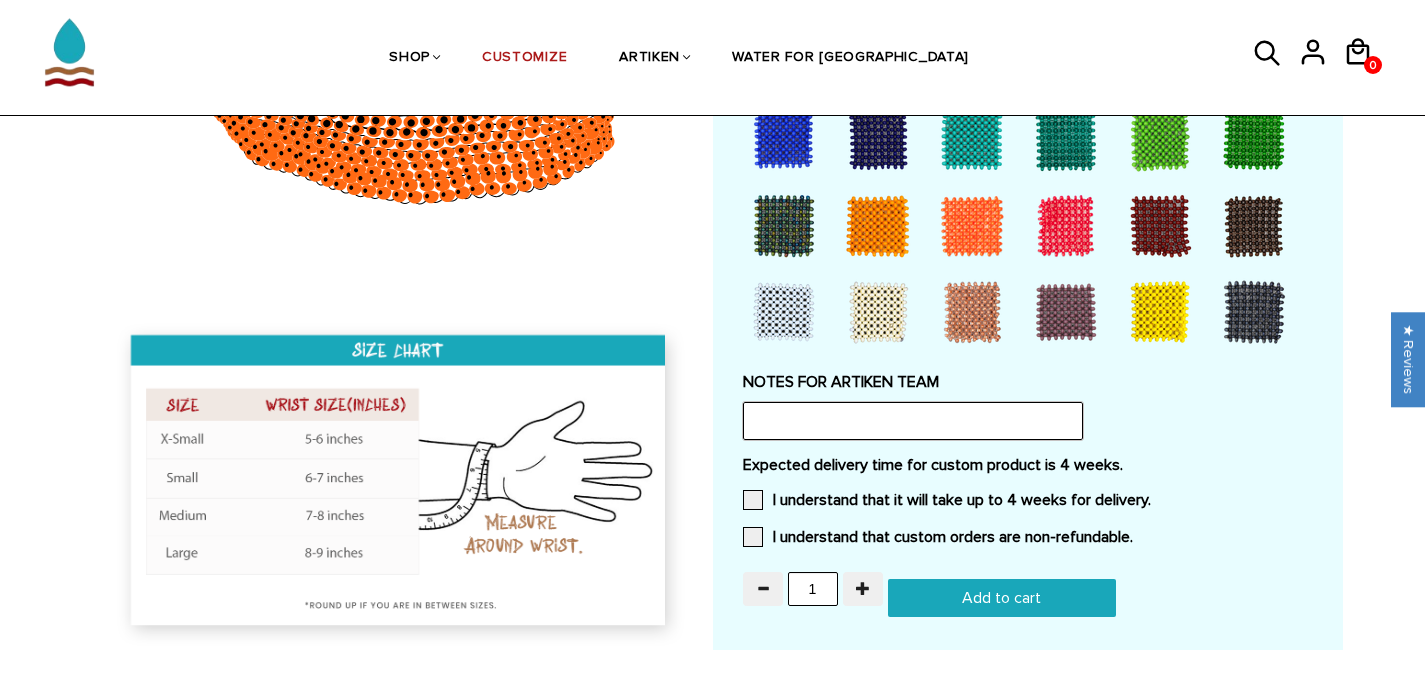 click at bounding box center [913, 421] 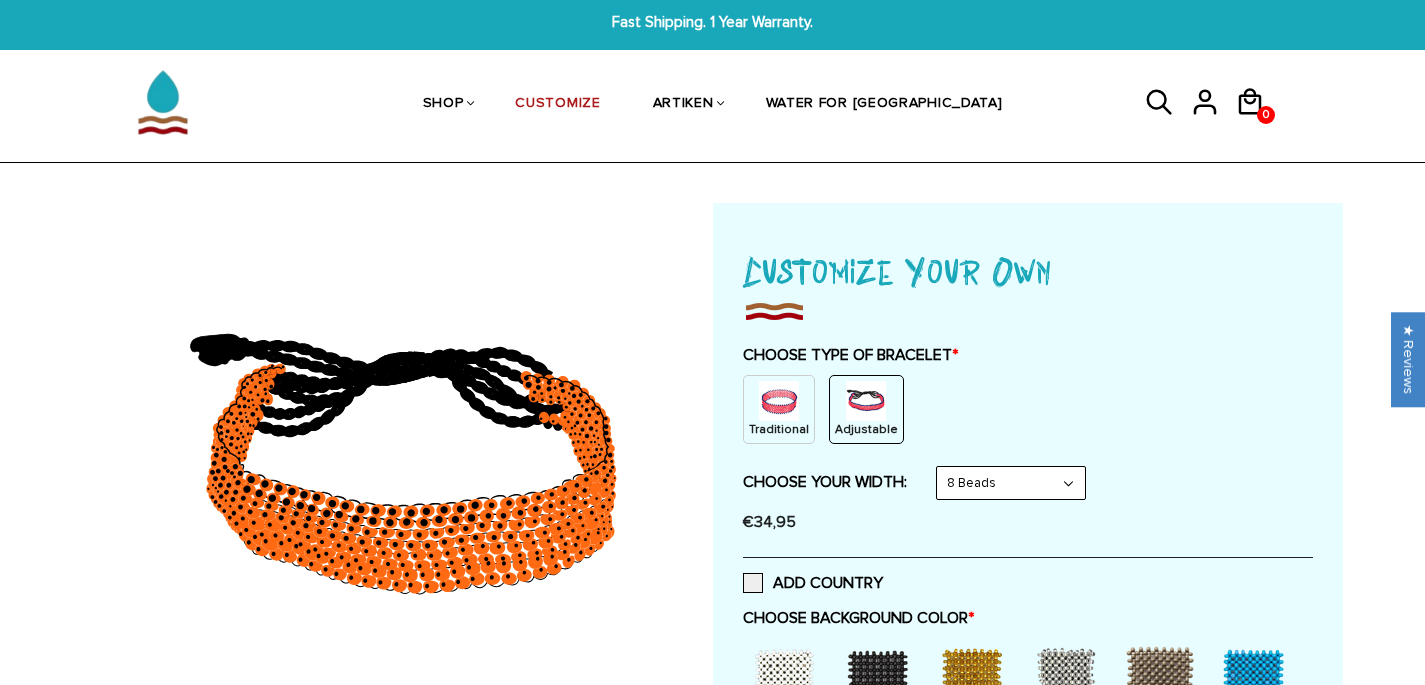 scroll, scrollTop: 0, scrollLeft: 0, axis: both 